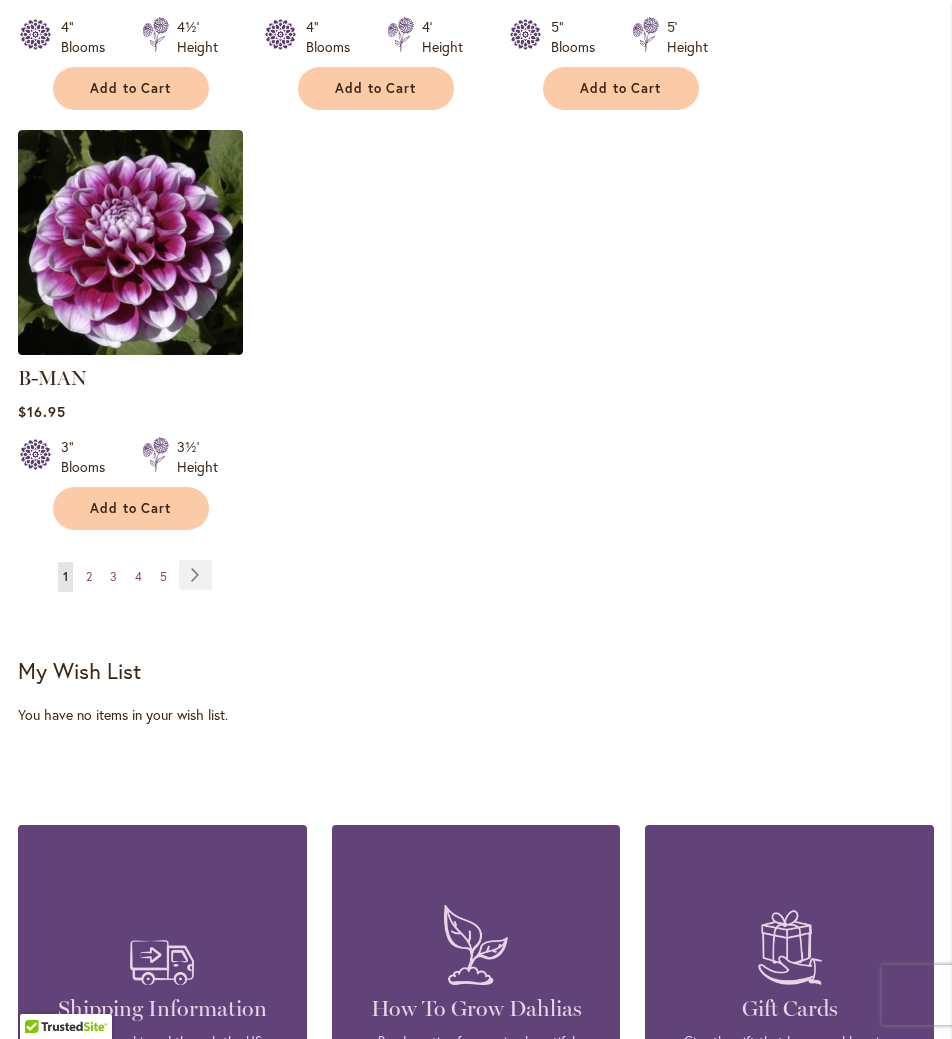 scroll, scrollTop: 2827, scrollLeft: 0, axis: vertical 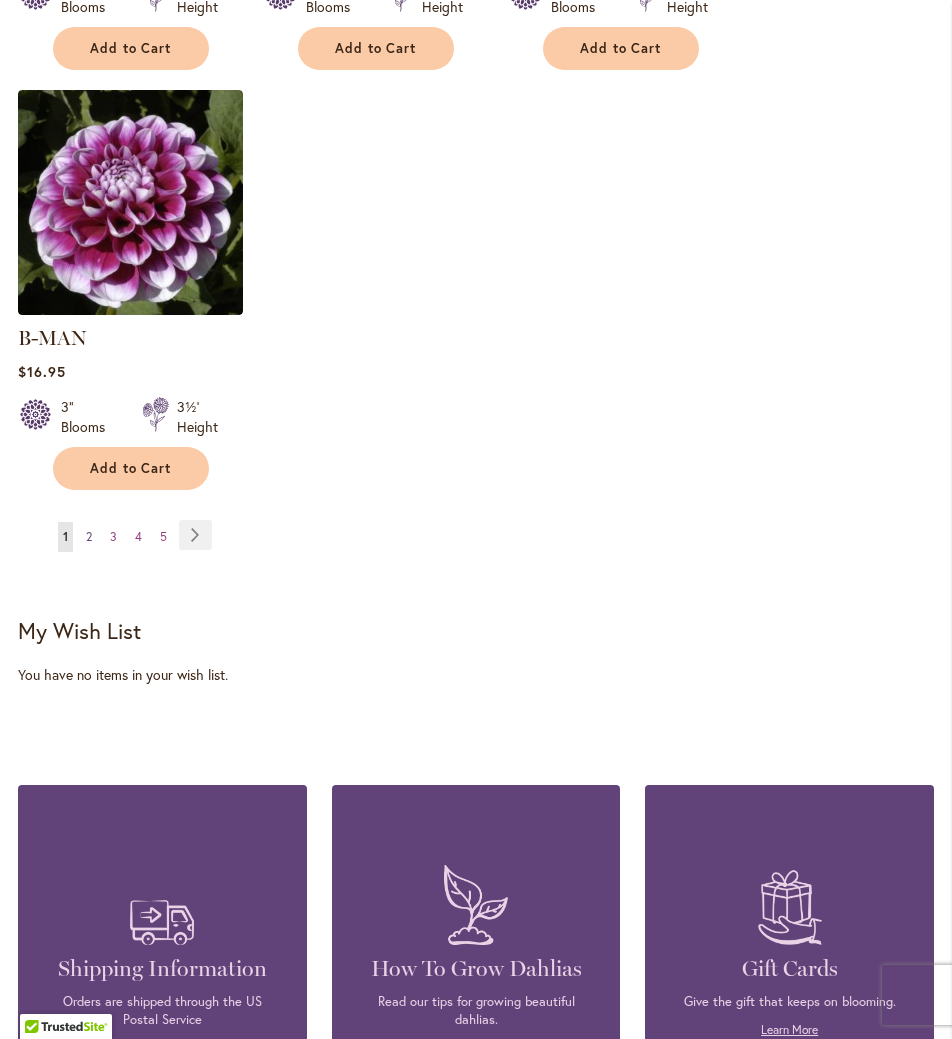 click on "2" at bounding box center [89, 536] 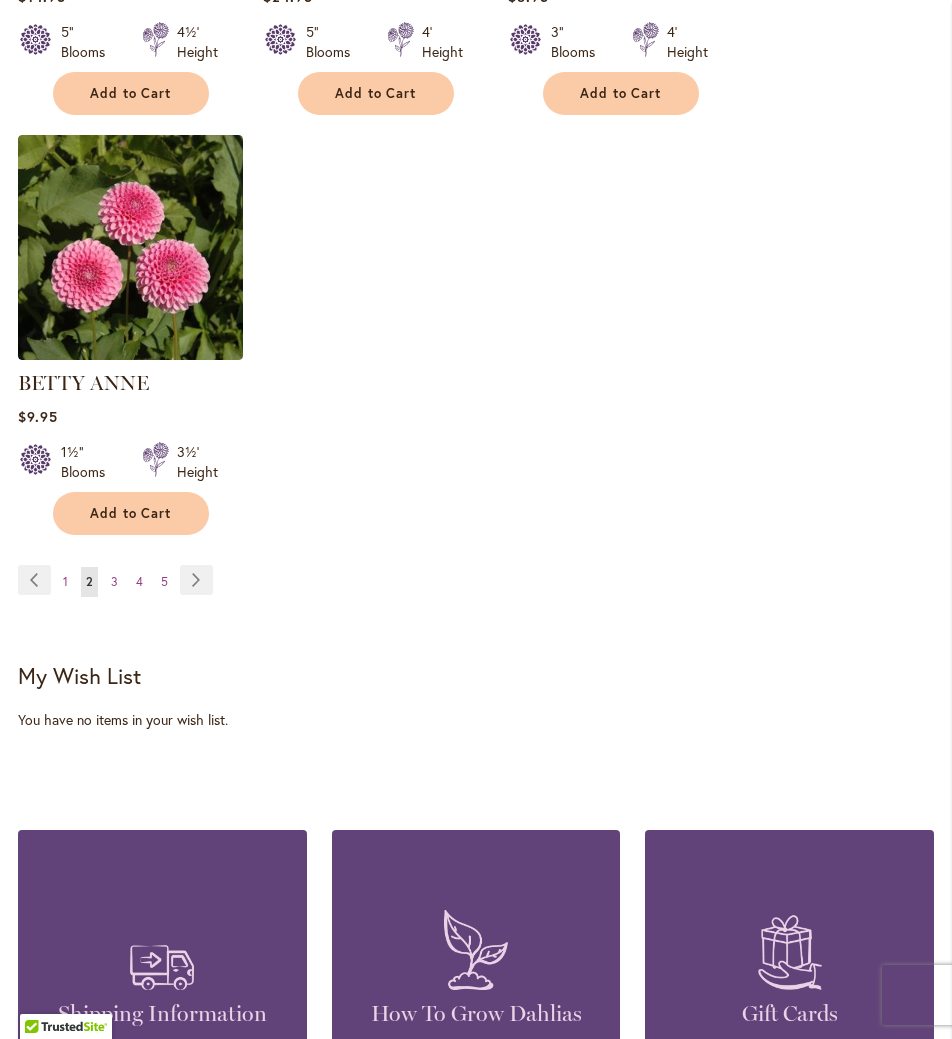 scroll, scrollTop: 2787, scrollLeft: 0, axis: vertical 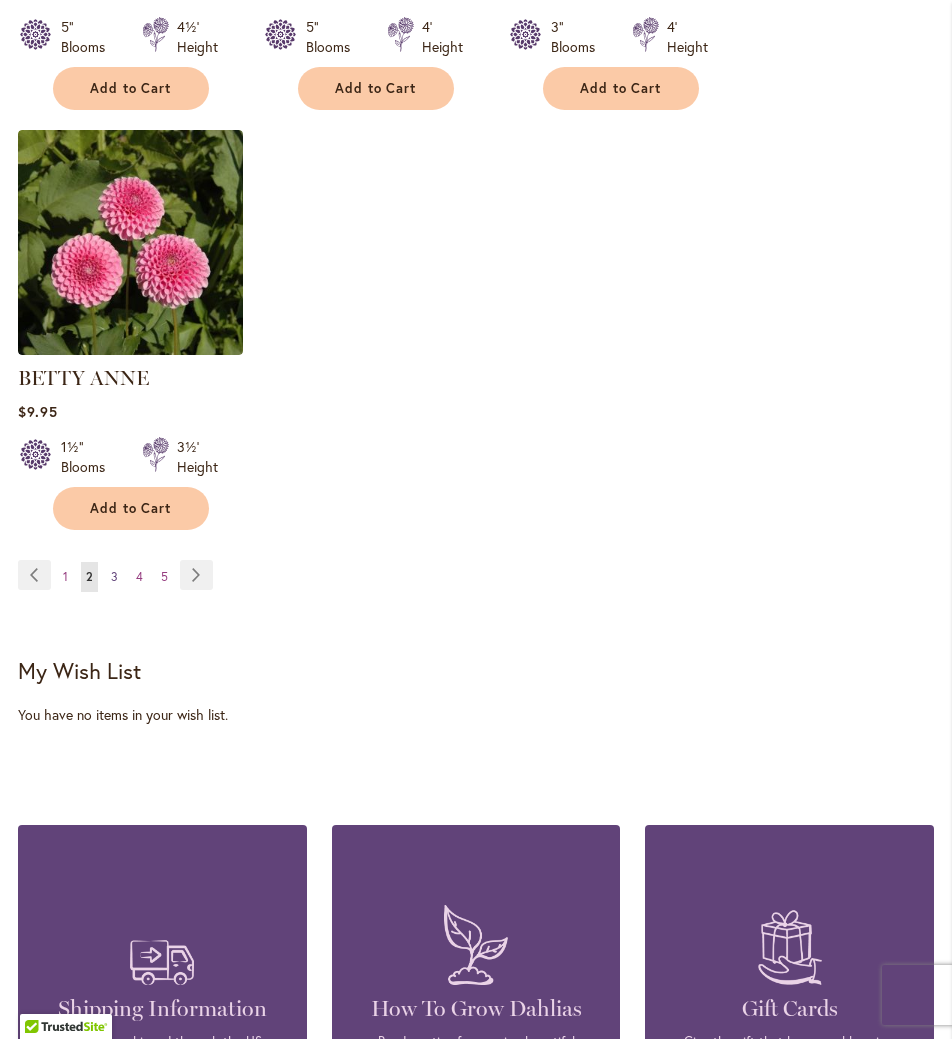 click on "3" at bounding box center [114, 576] 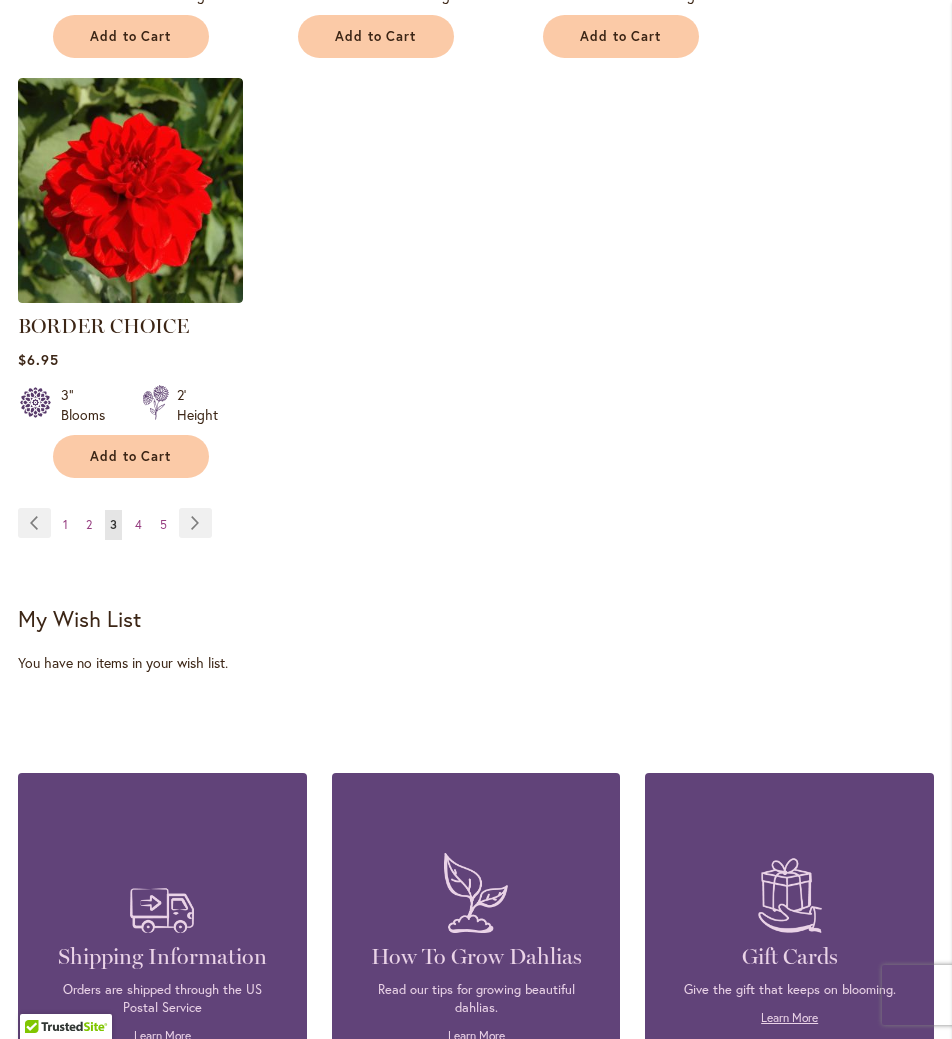 scroll, scrollTop: 2845, scrollLeft: 0, axis: vertical 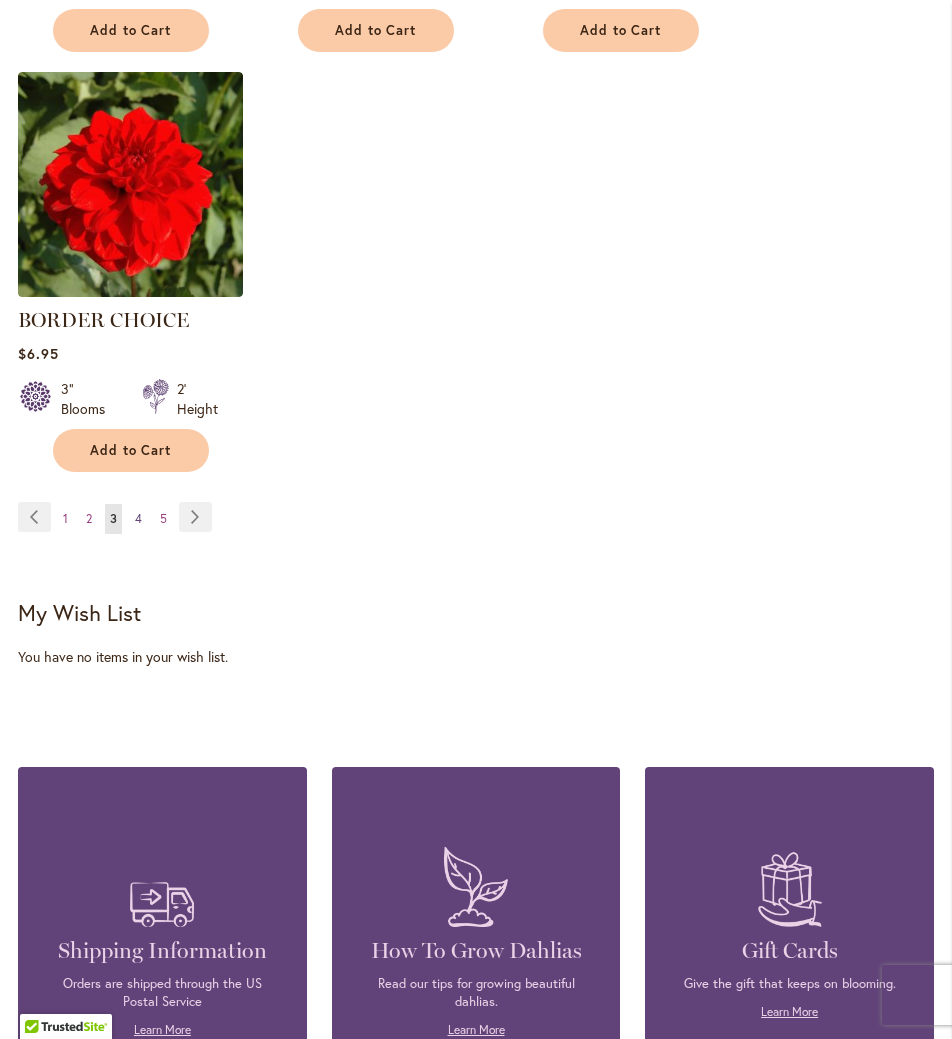 click on "4" at bounding box center [138, 518] 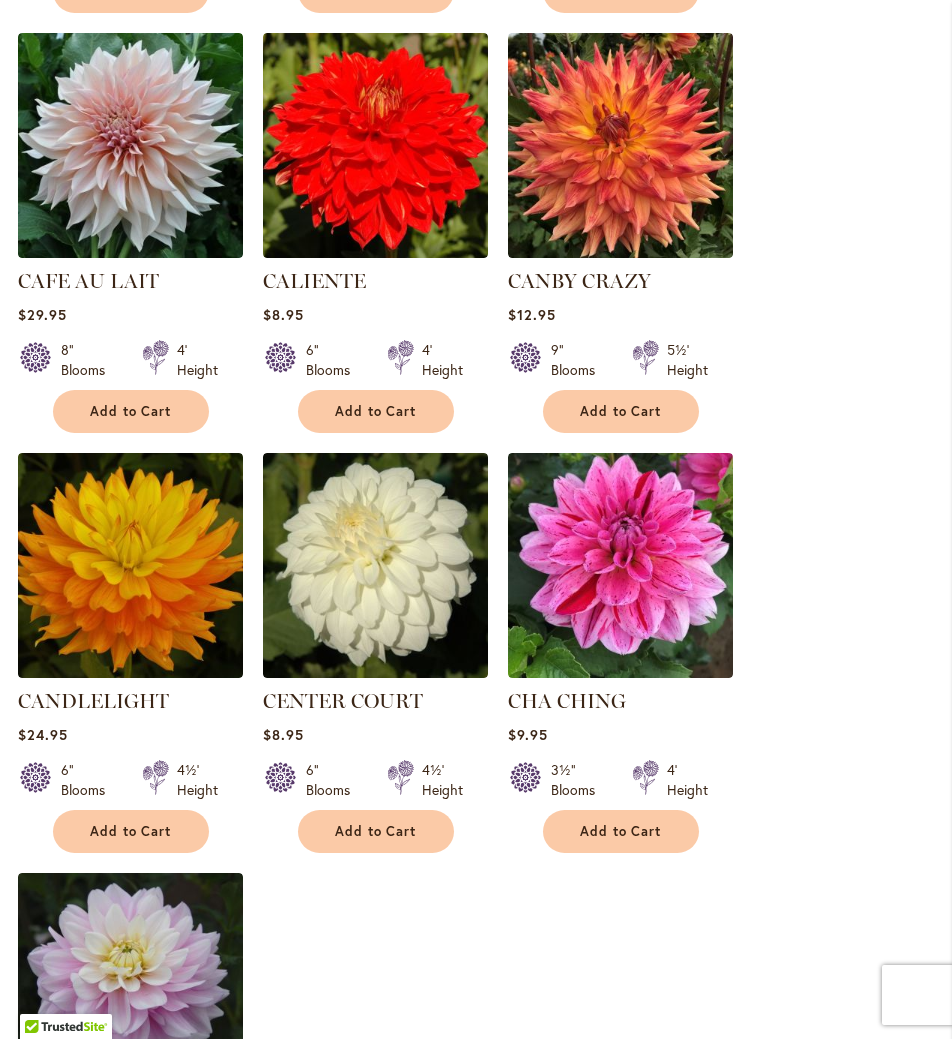 scroll, scrollTop: 2117, scrollLeft: 0, axis: vertical 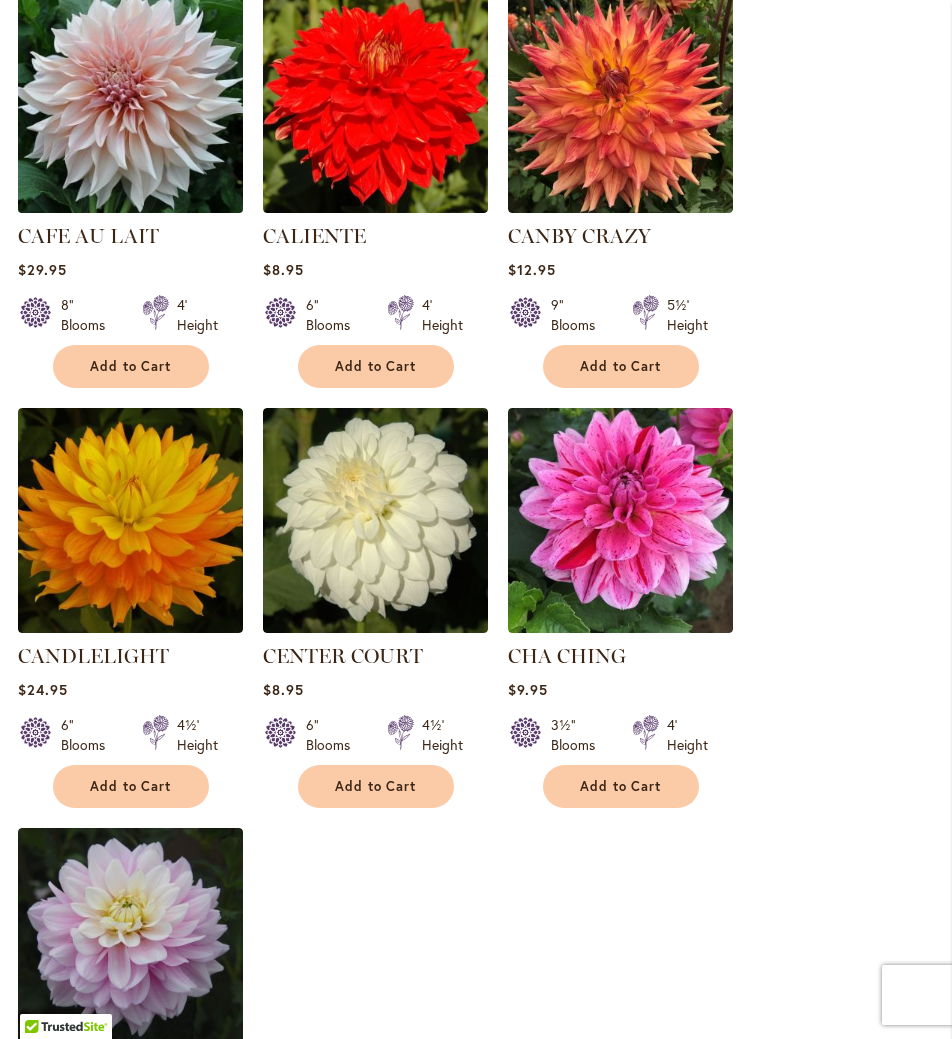 click at bounding box center [130, 100] 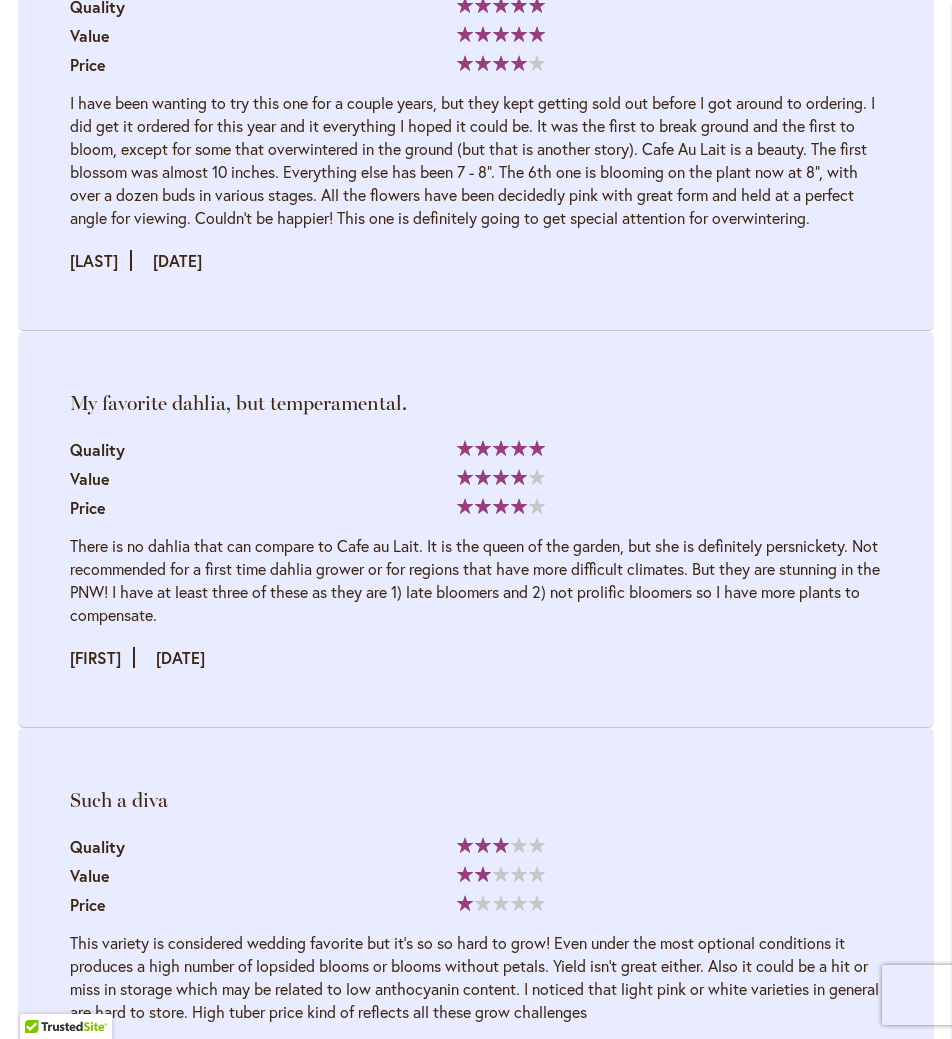scroll, scrollTop: 3549, scrollLeft: 0, axis: vertical 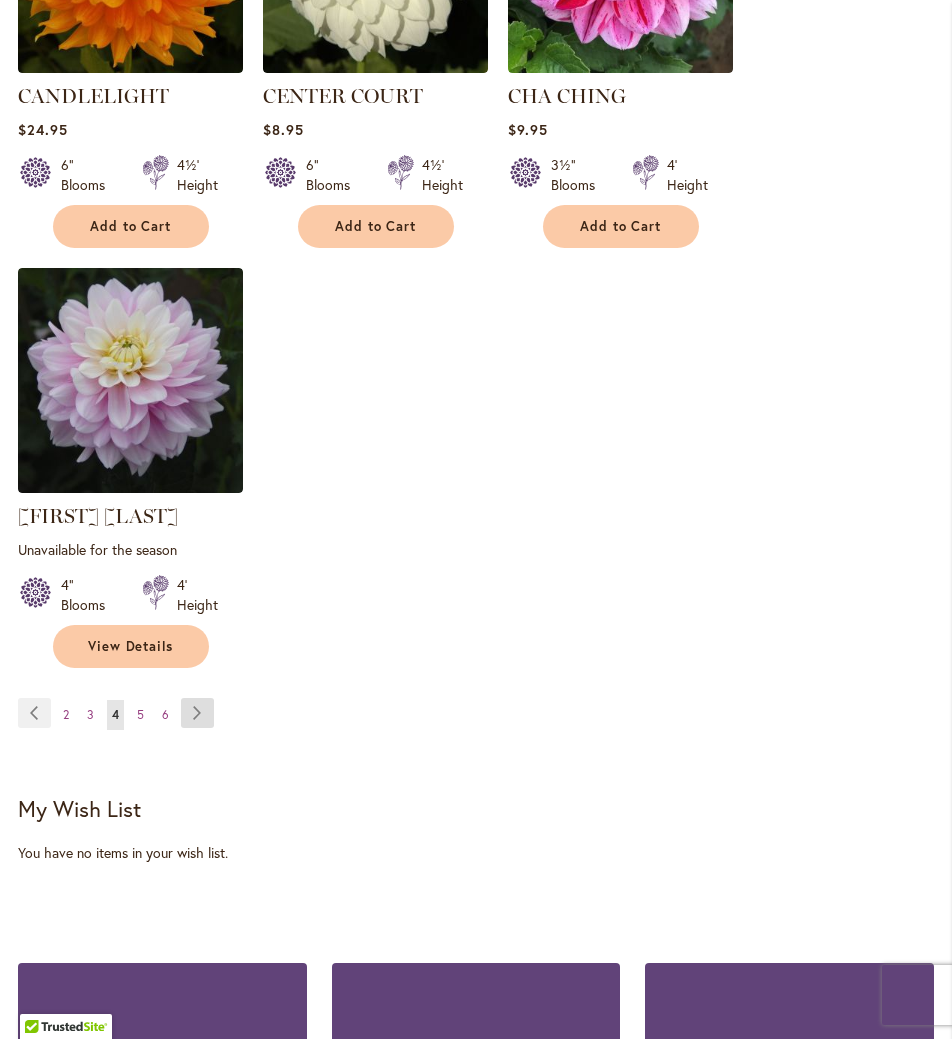 click on "Page
Next" at bounding box center (197, 713) 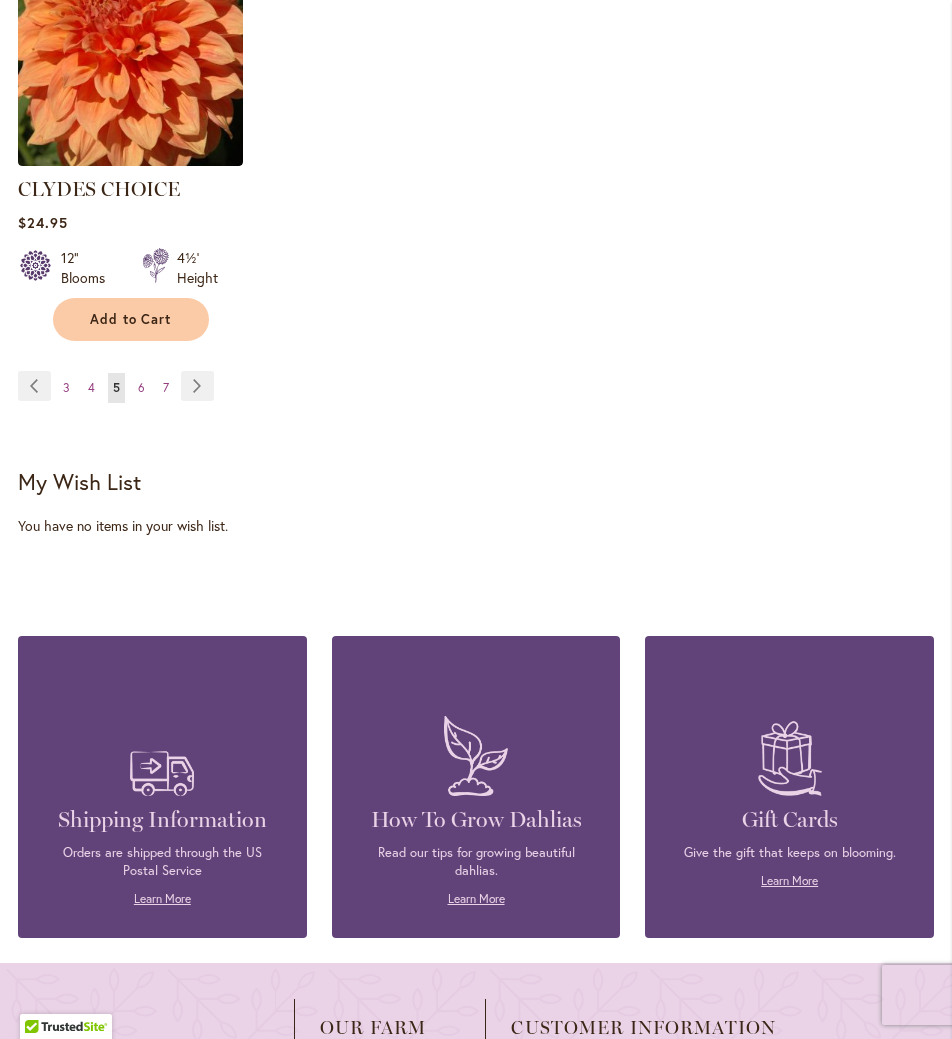 scroll, scrollTop: 2979, scrollLeft: 0, axis: vertical 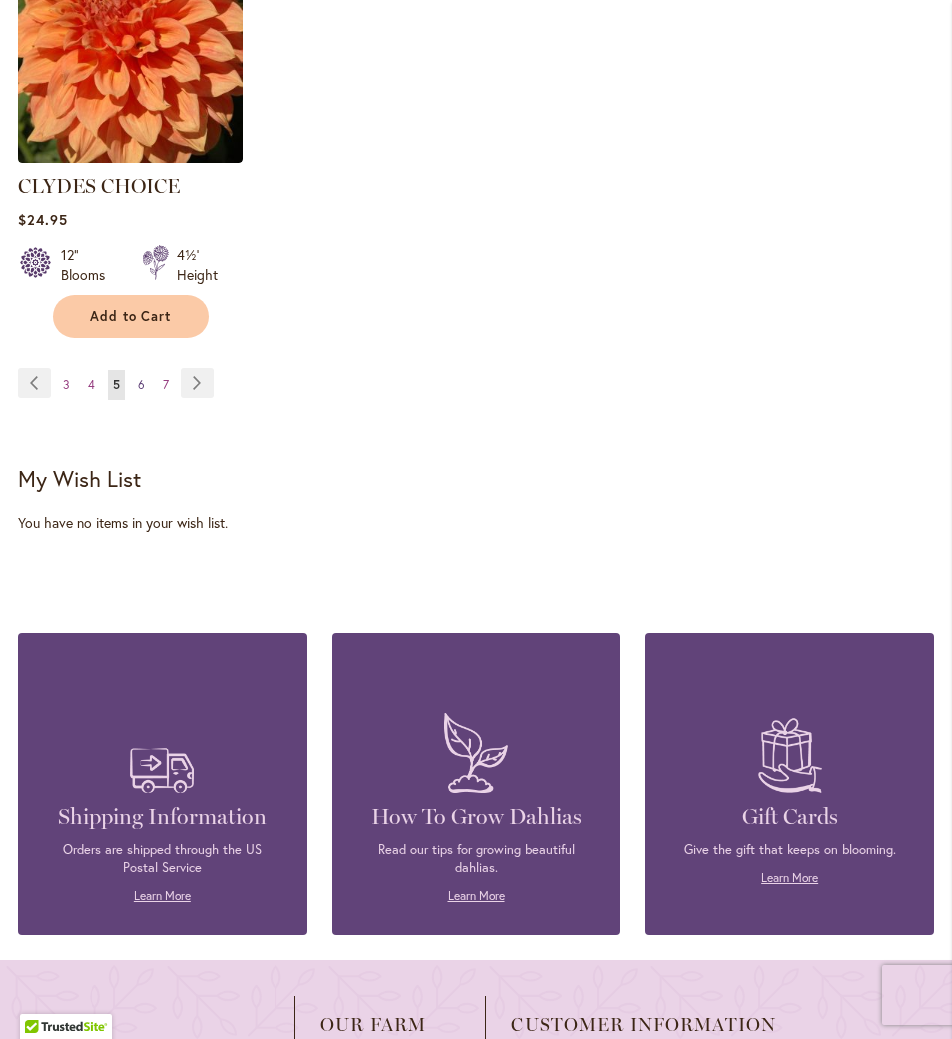 click on "Page
6" at bounding box center [141, 385] 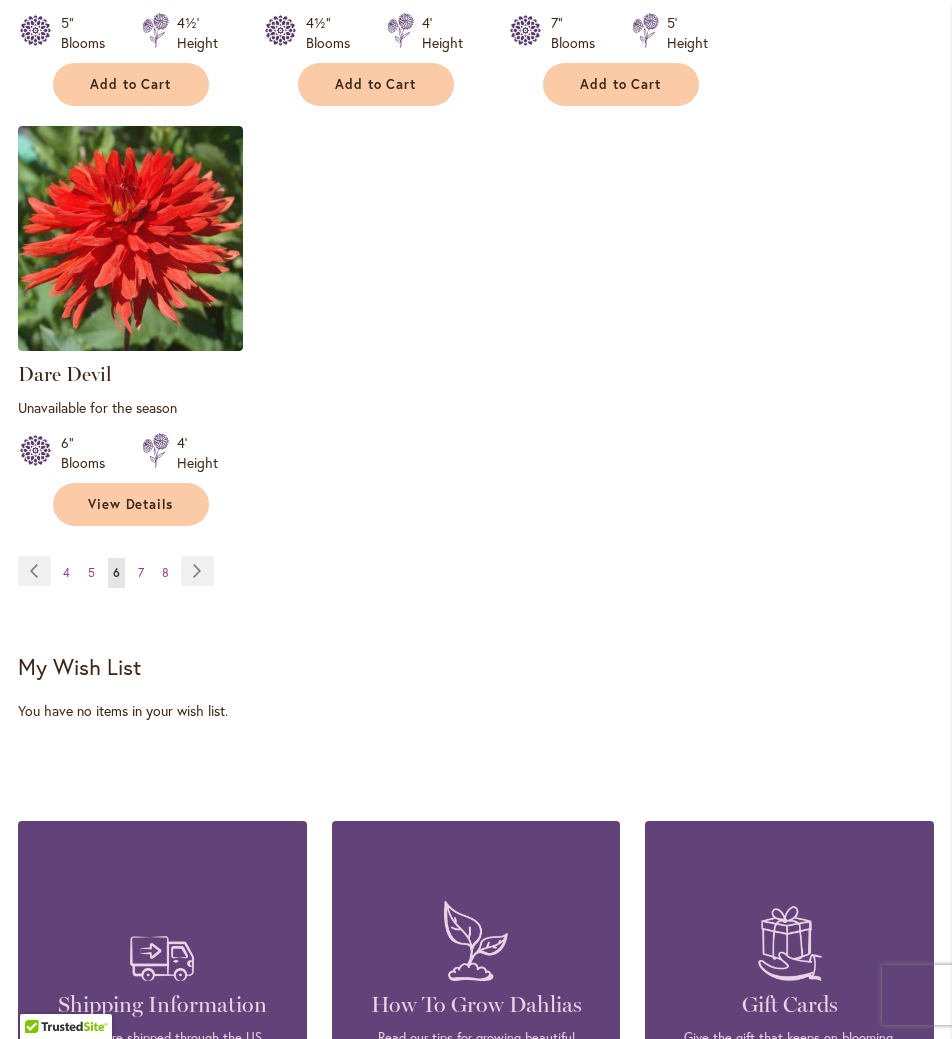 scroll, scrollTop: 2856, scrollLeft: 0, axis: vertical 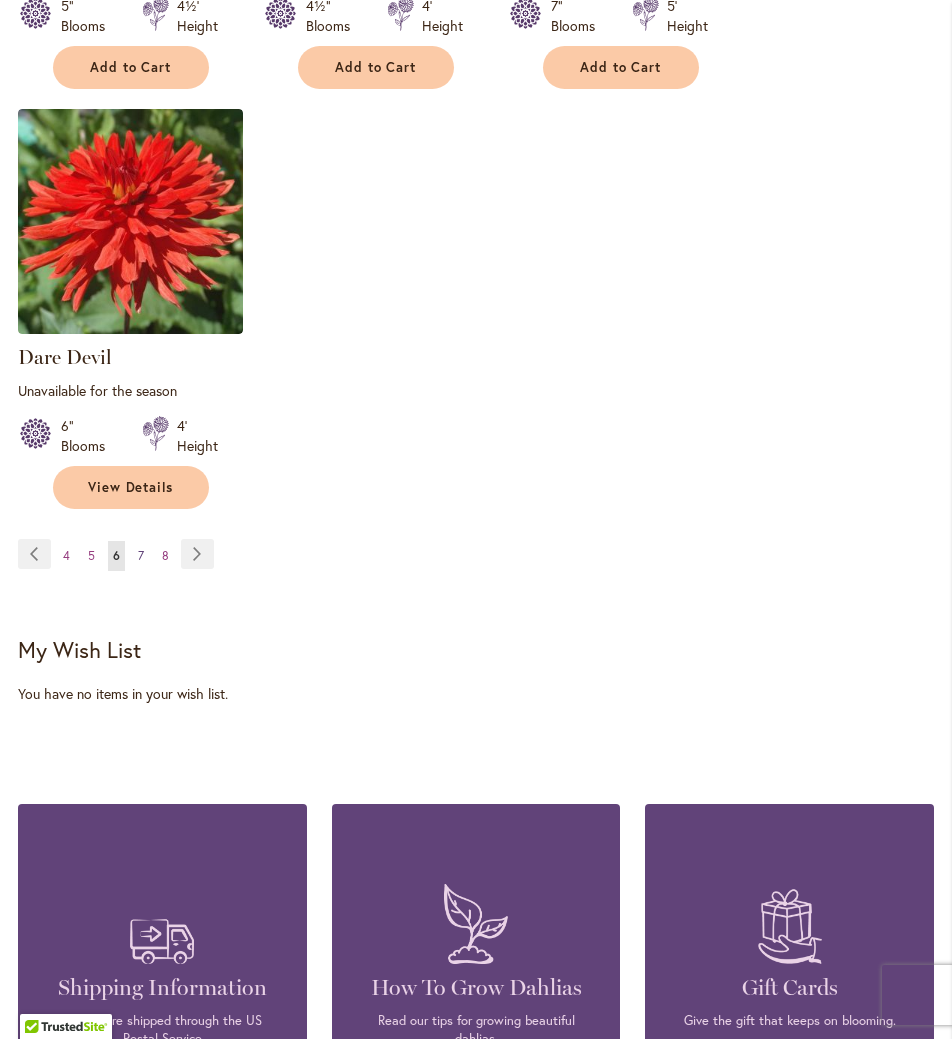 click on "7" at bounding box center [141, 555] 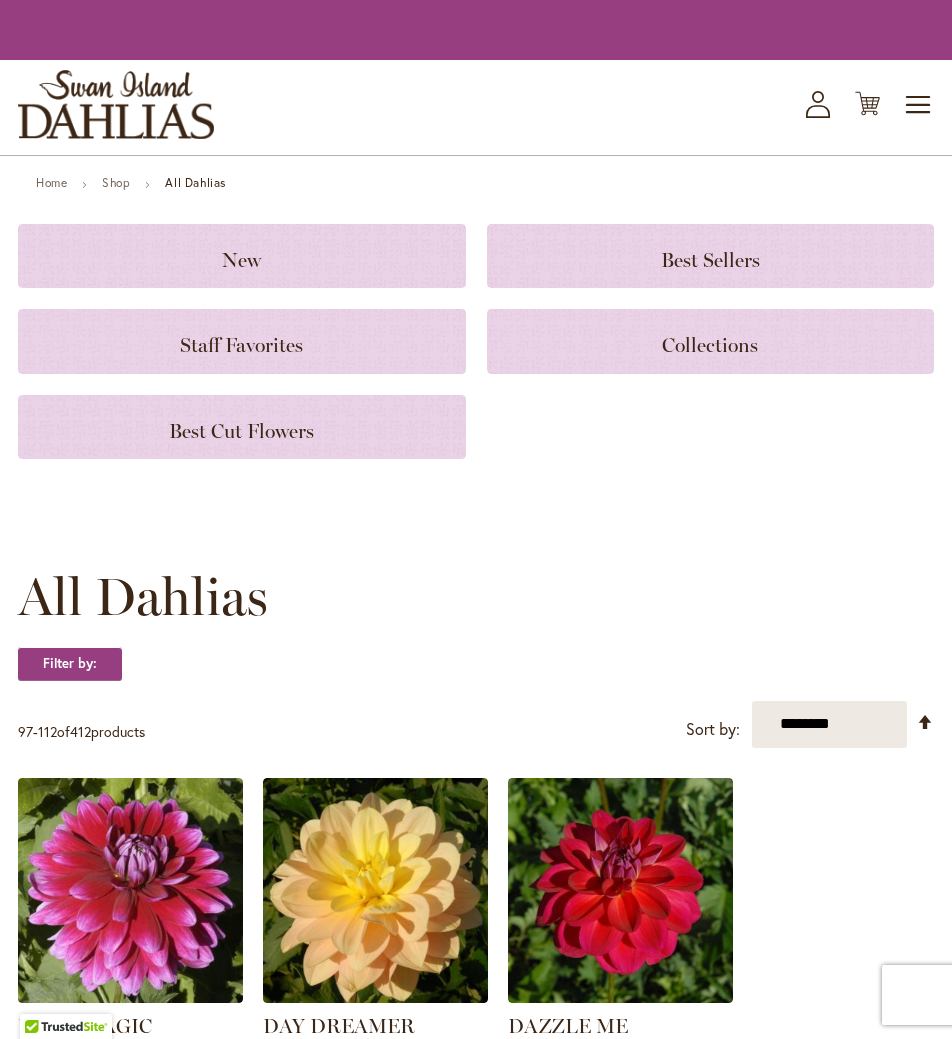 scroll, scrollTop: 0, scrollLeft: 0, axis: both 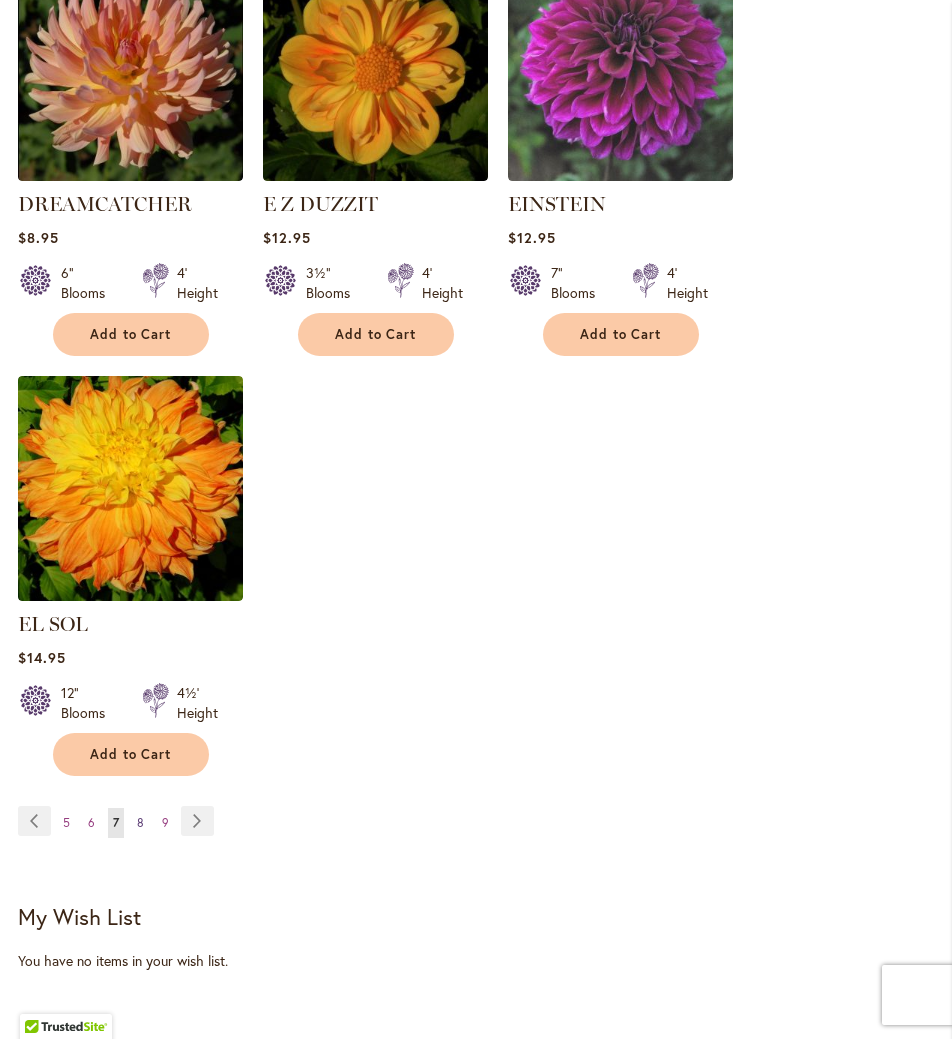 click on "Page
8" at bounding box center [140, 823] 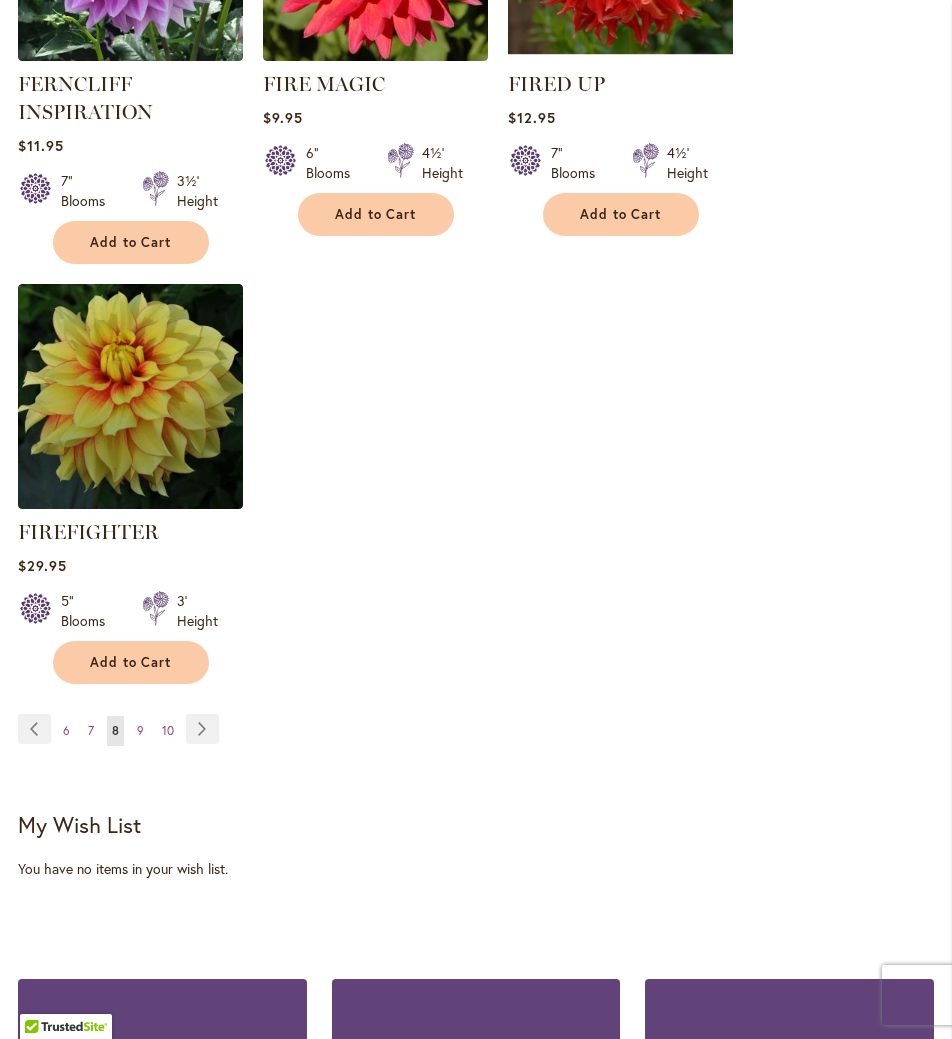 scroll, scrollTop: 2731, scrollLeft: 0, axis: vertical 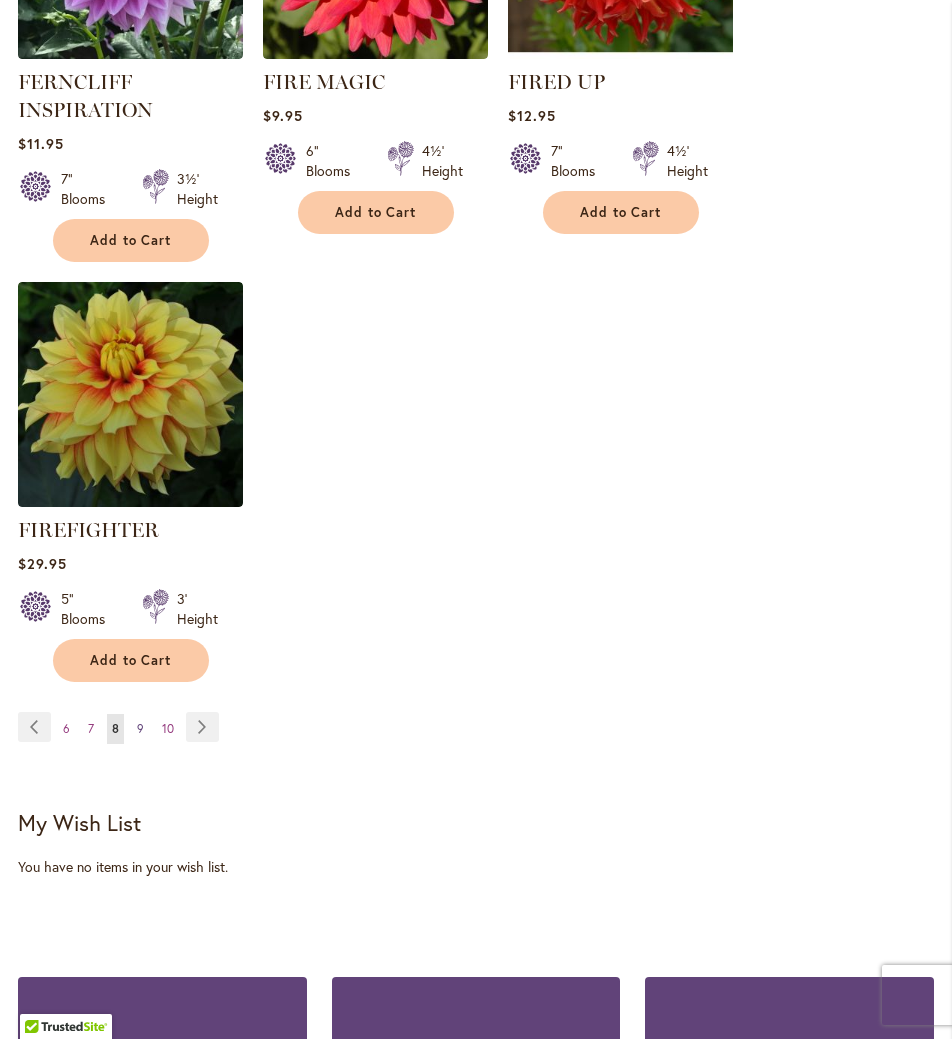 click on "9" at bounding box center (140, 728) 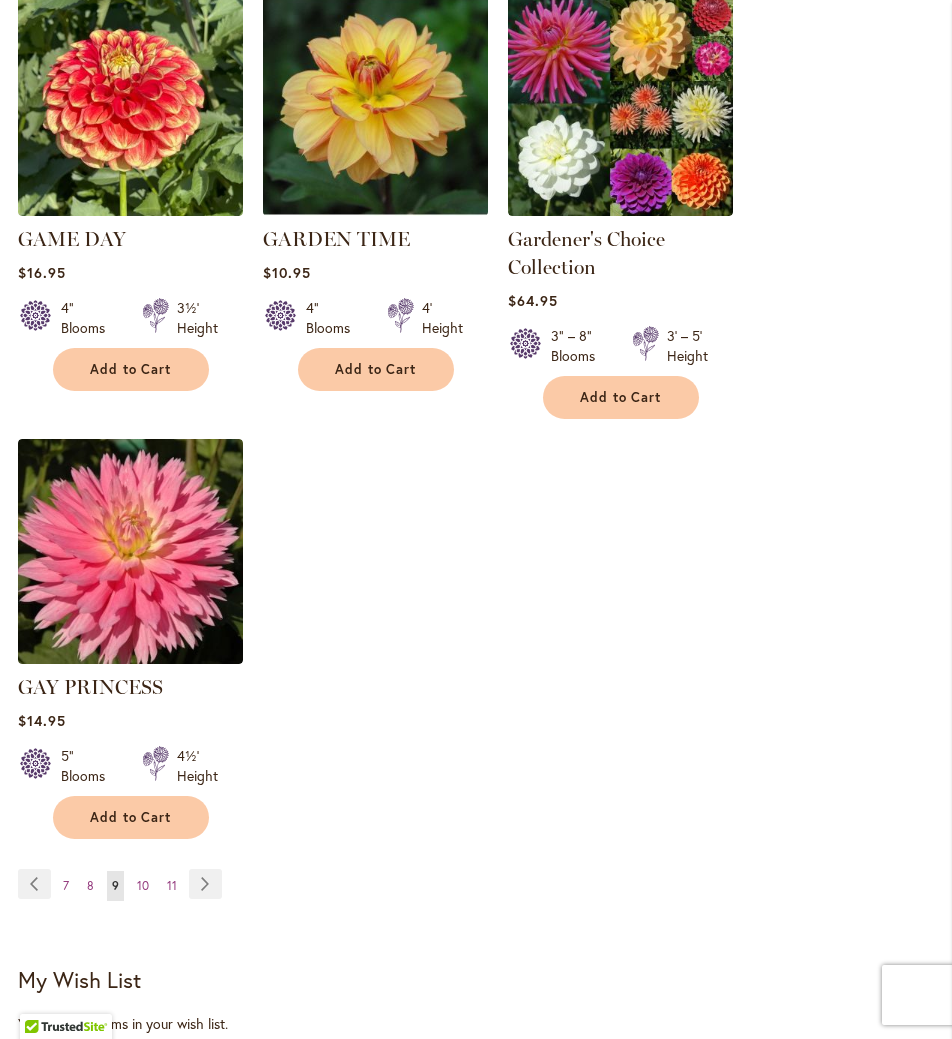 scroll, scrollTop: 2509, scrollLeft: 0, axis: vertical 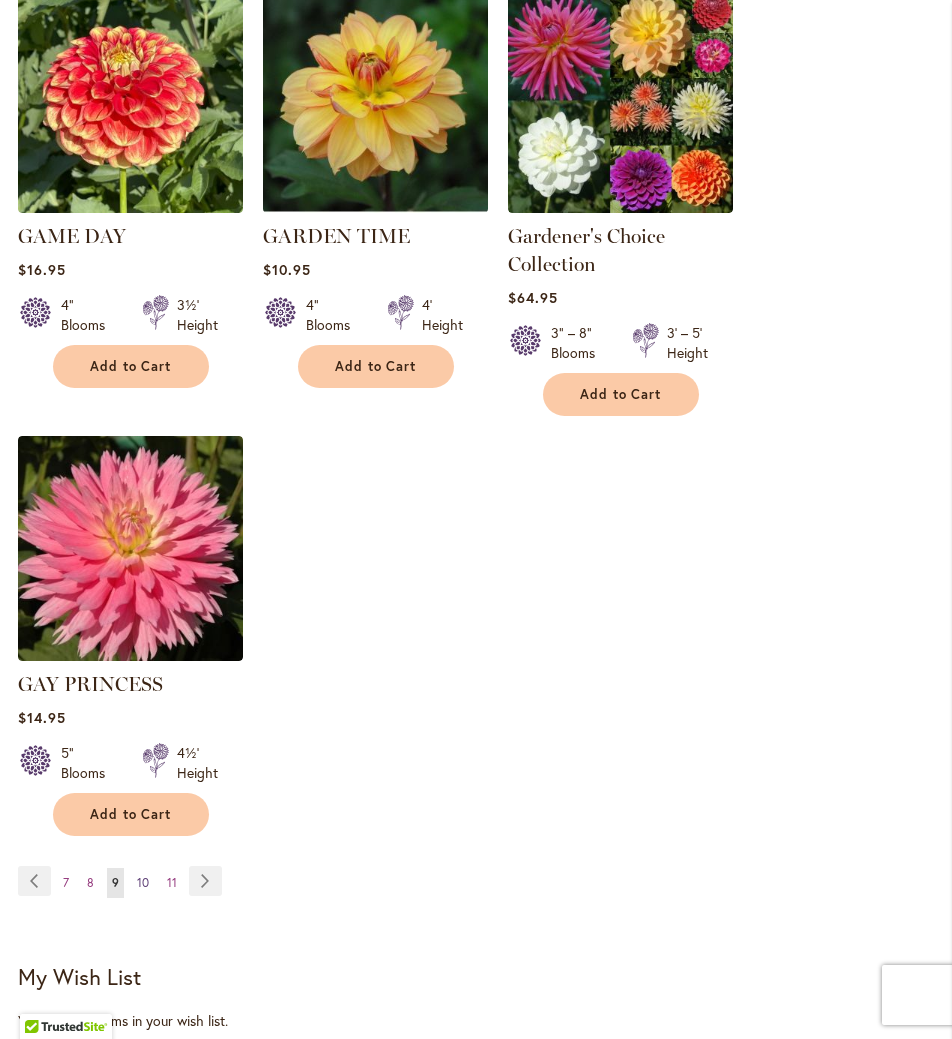 click on "10" at bounding box center (143, 882) 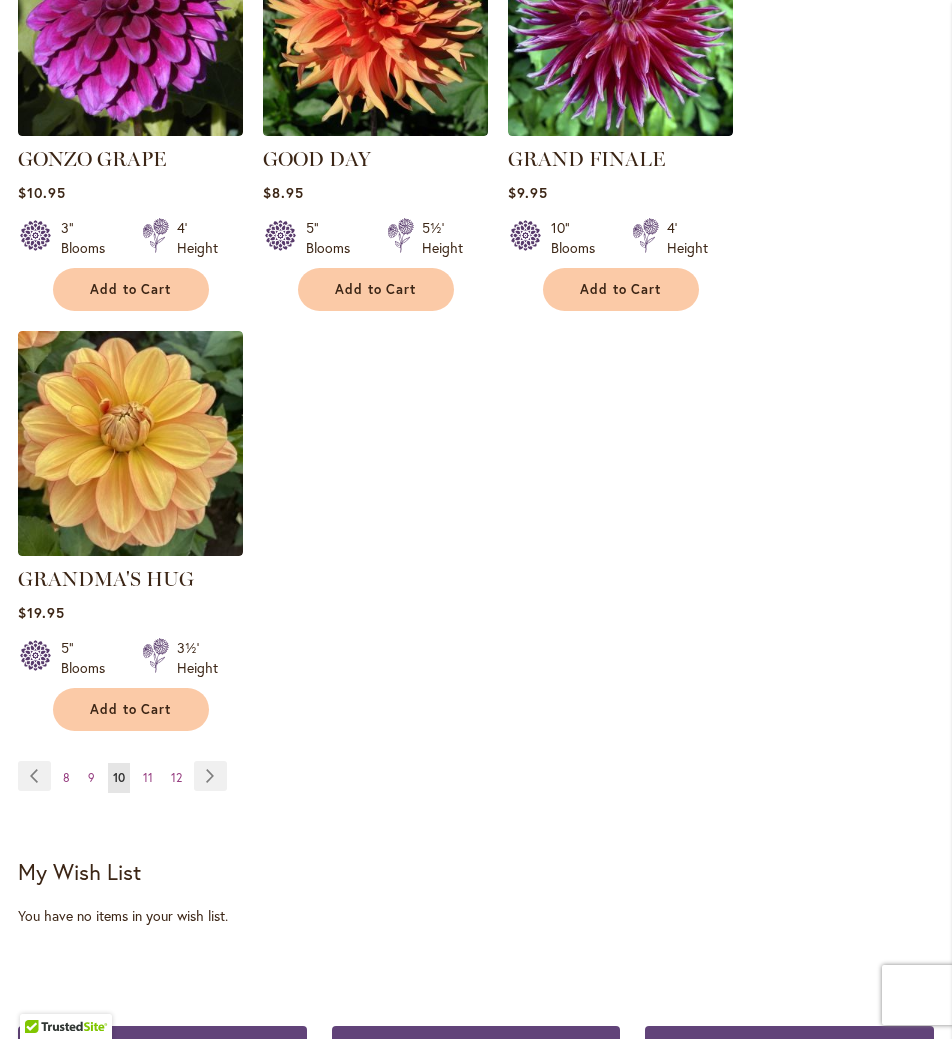 scroll, scrollTop: 2609, scrollLeft: 0, axis: vertical 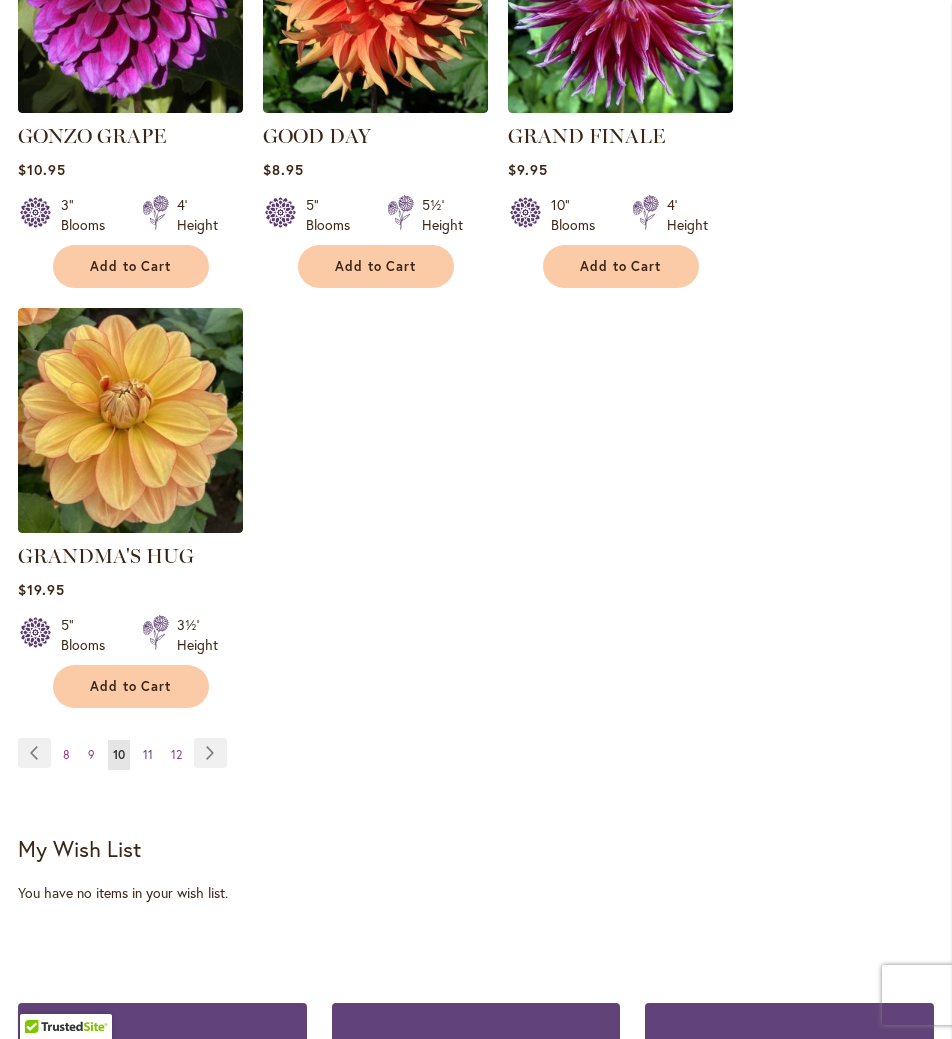 click on "11" at bounding box center [148, 754] 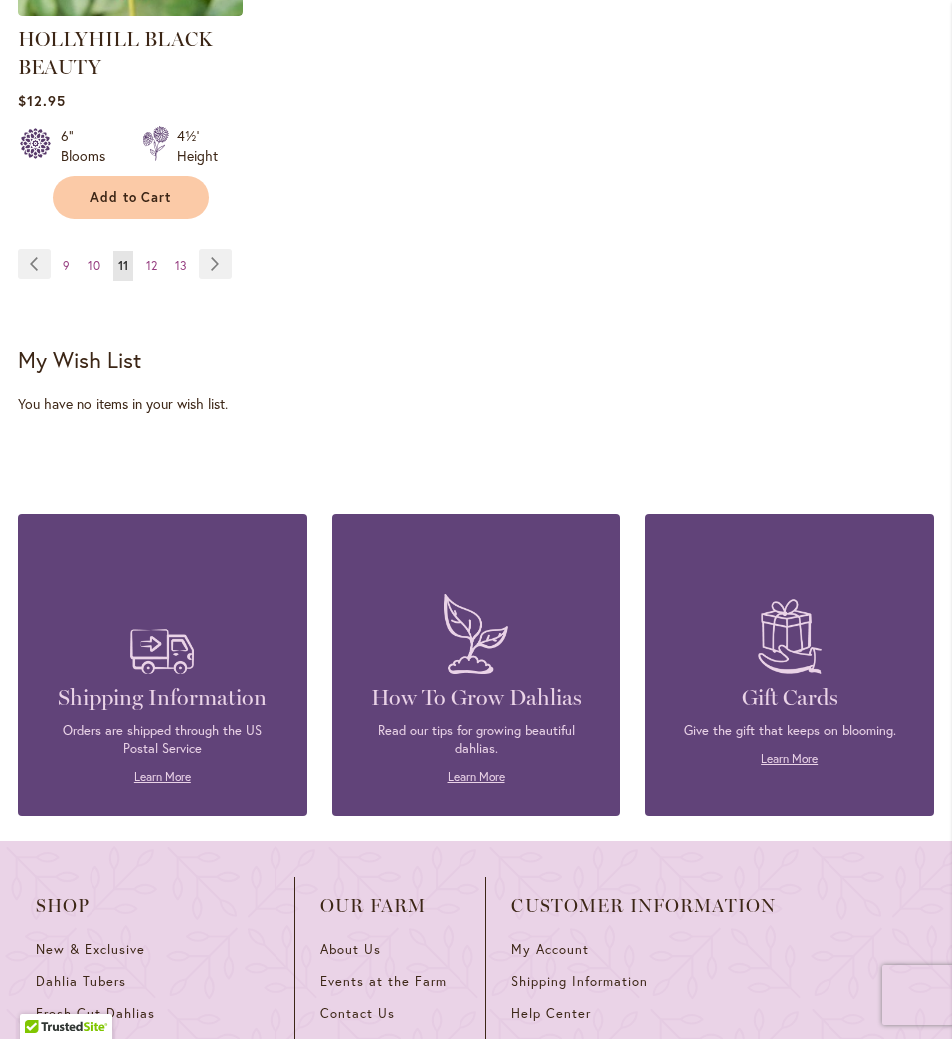 scroll, scrollTop: 3216, scrollLeft: 0, axis: vertical 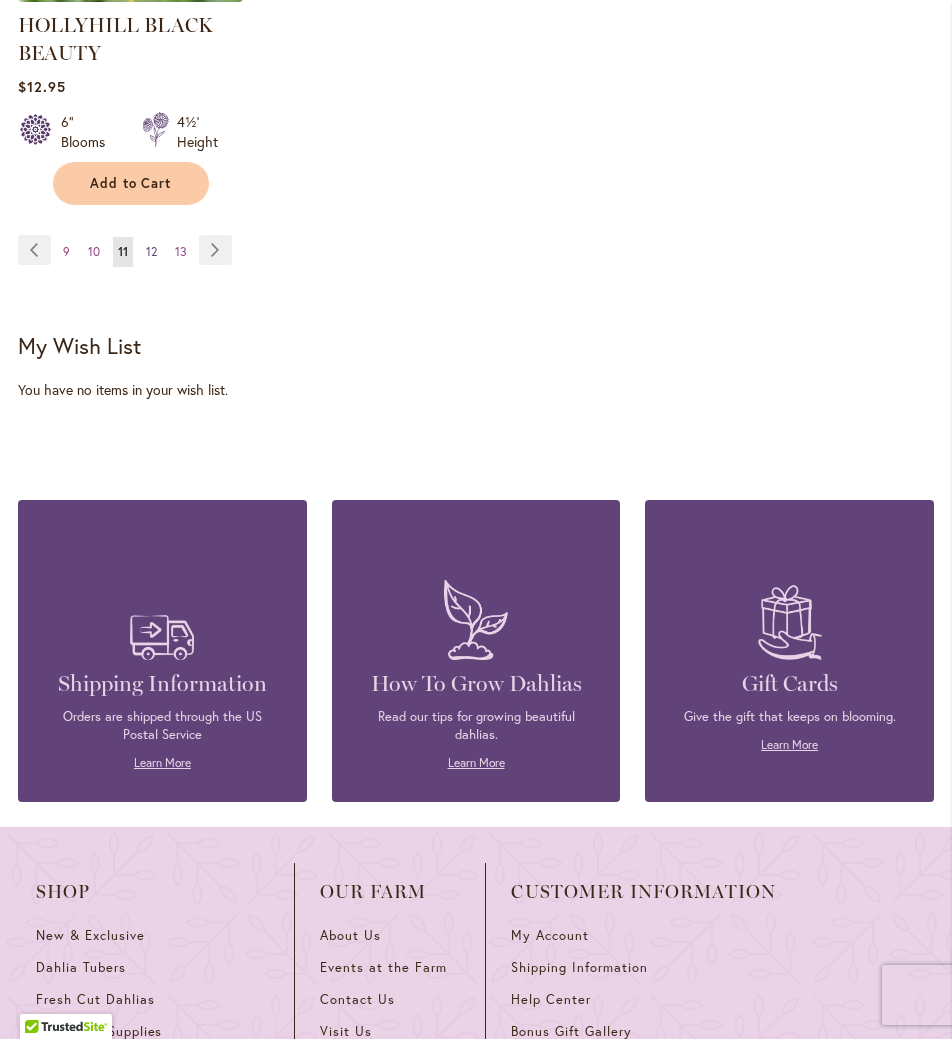 click on "12" at bounding box center (151, 251) 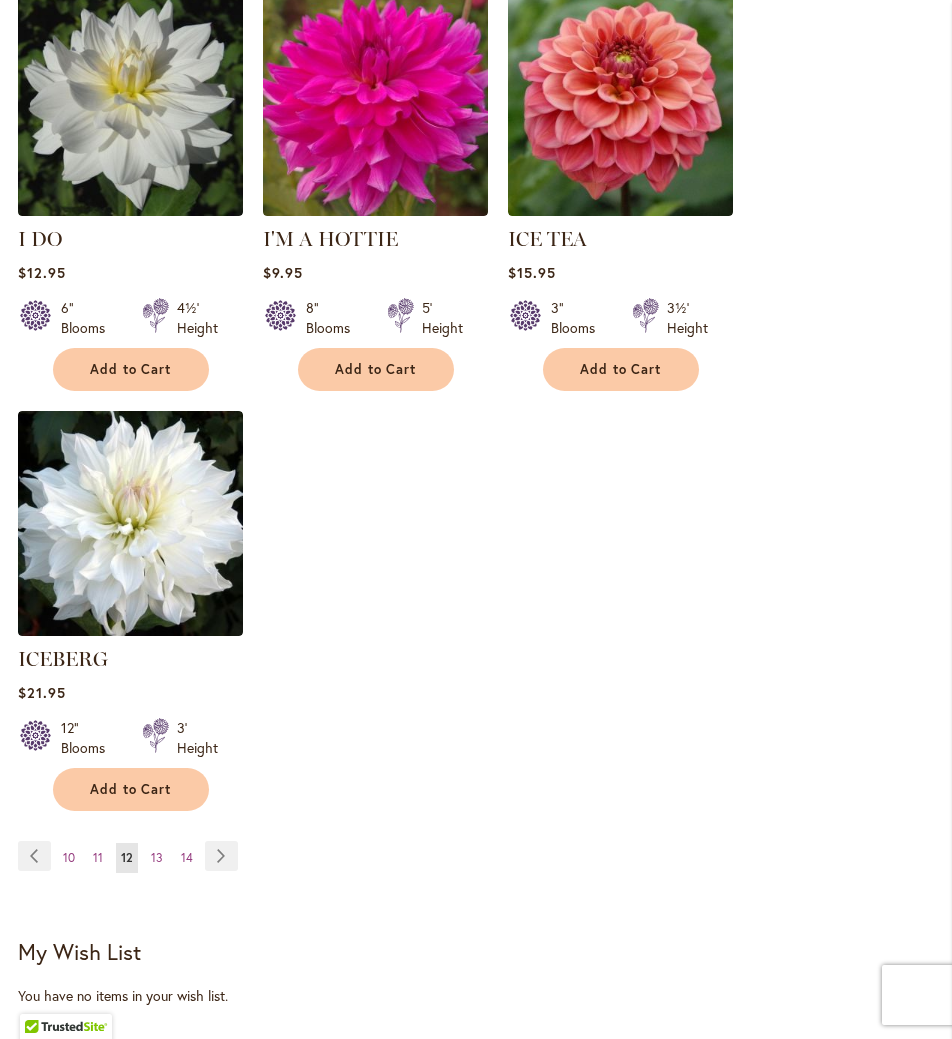 scroll, scrollTop: 2507, scrollLeft: 0, axis: vertical 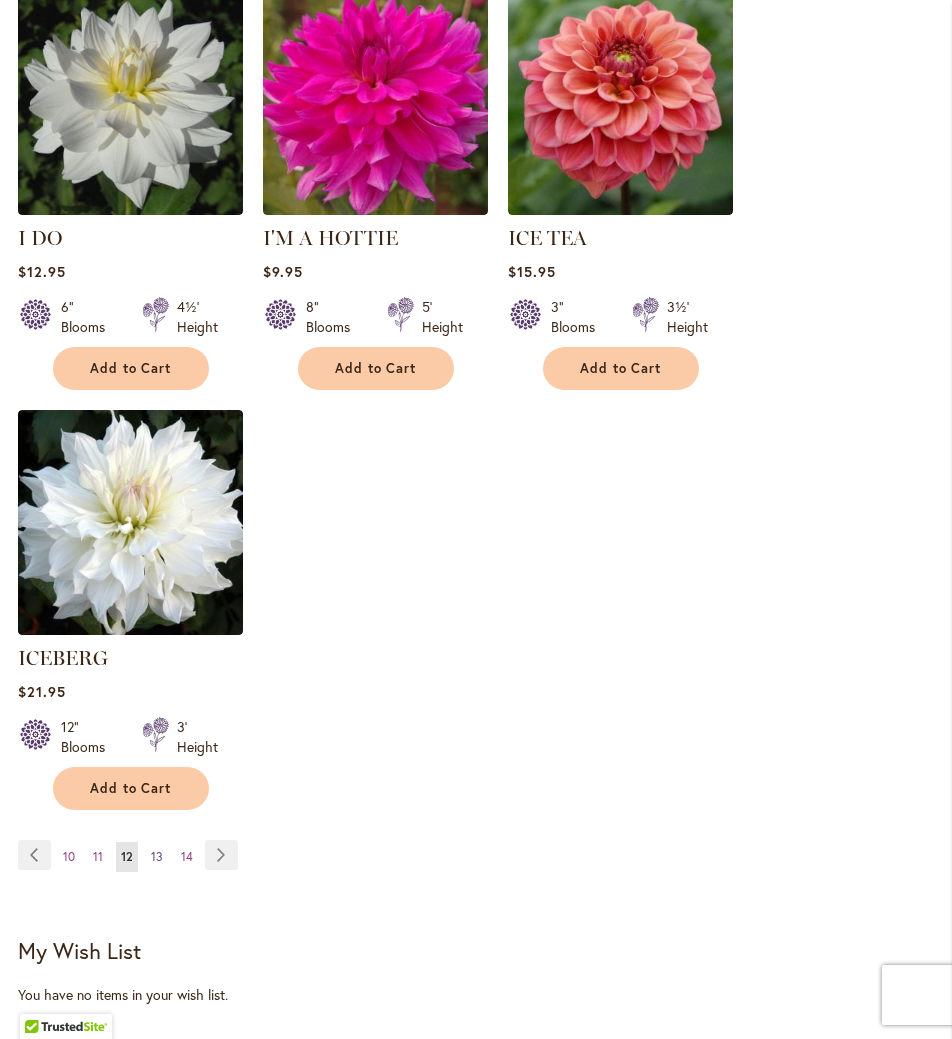 click on "13" at bounding box center [157, 856] 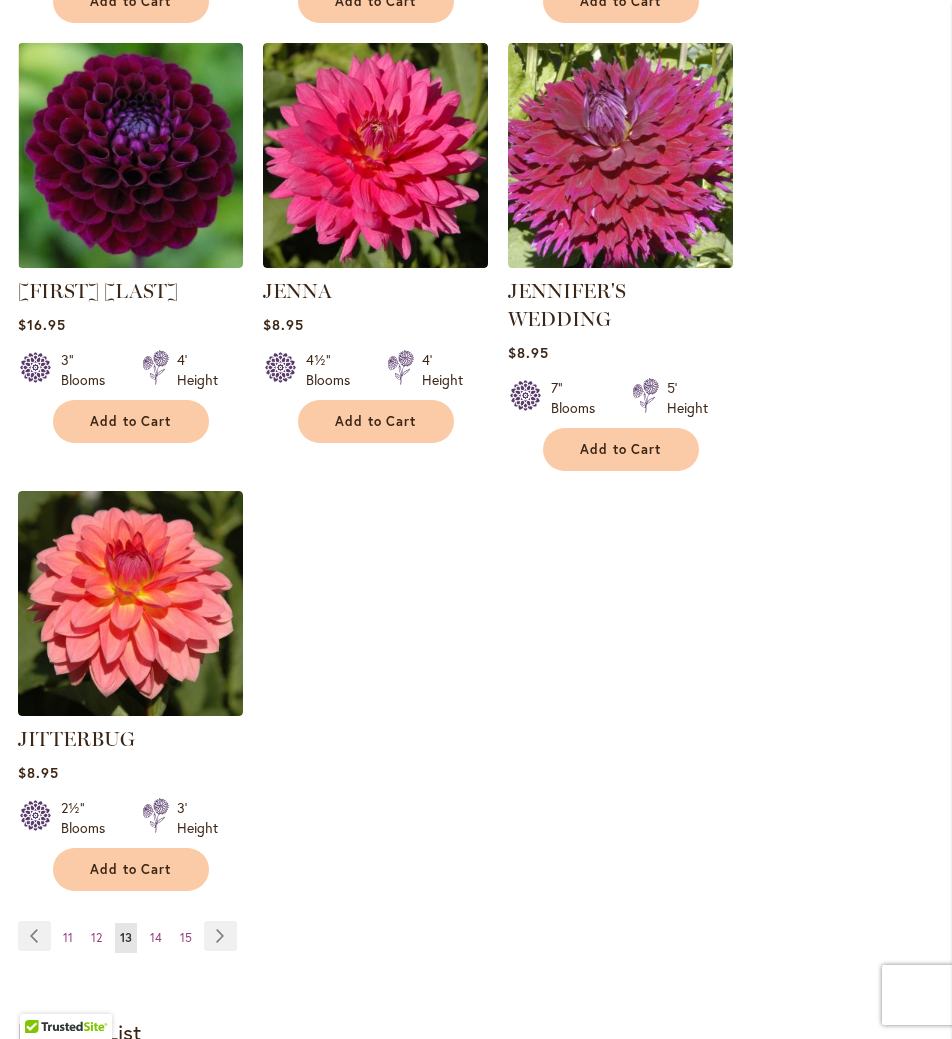 scroll, scrollTop: 2493, scrollLeft: 0, axis: vertical 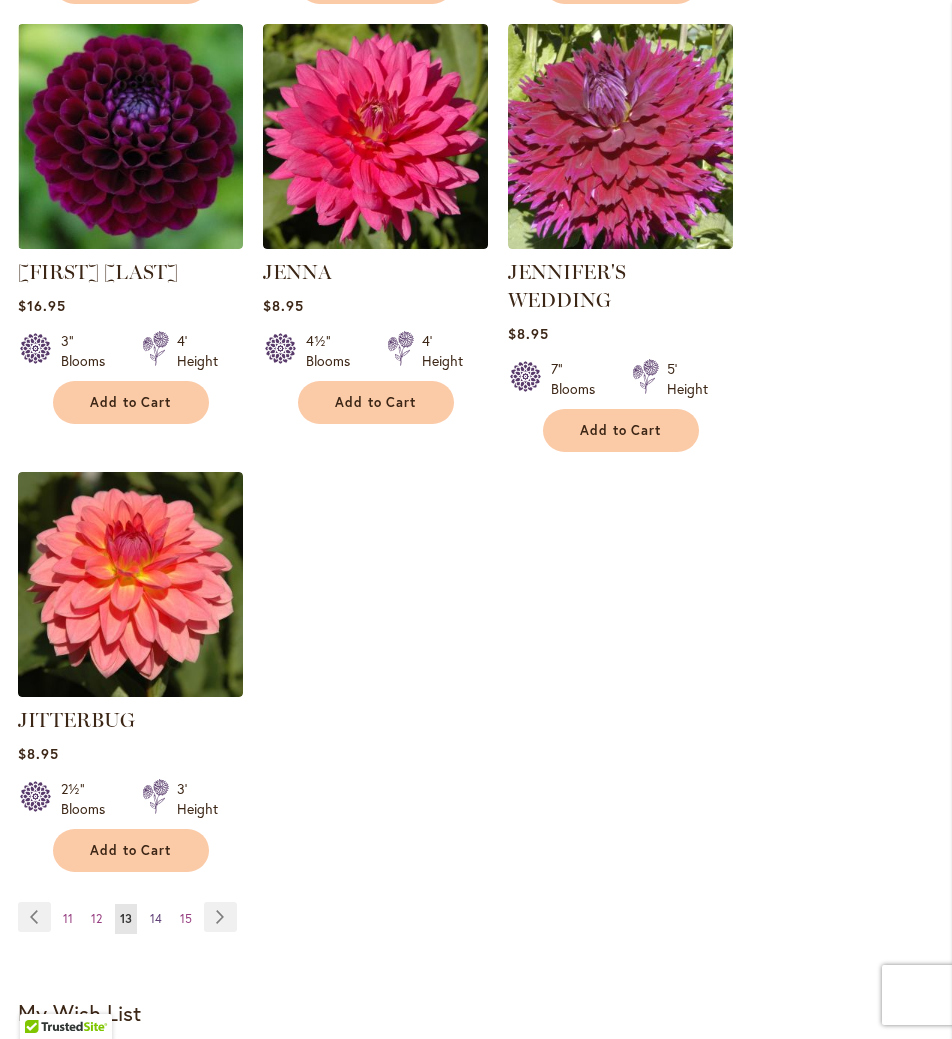 click on "Page
14" at bounding box center [156, 919] 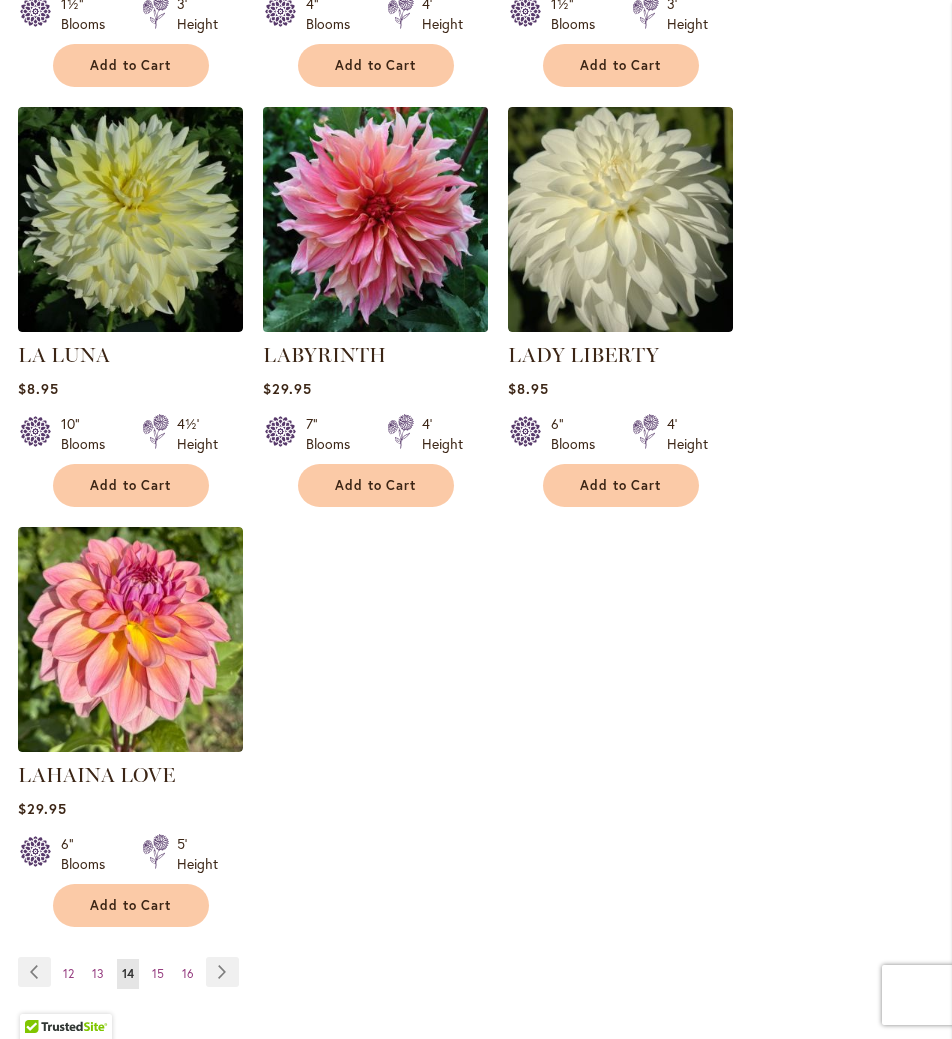scroll, scrollTop: 2390, scrollLeft: 0, axis: vertical 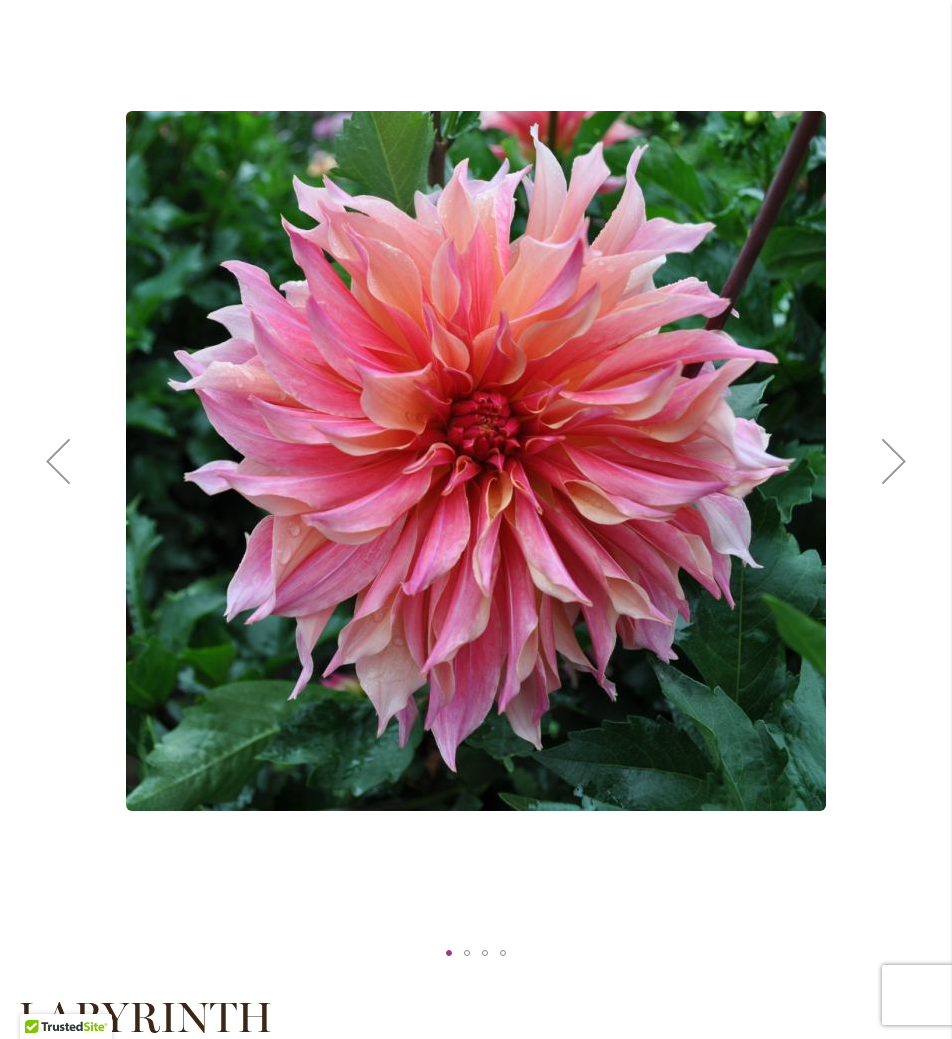 click at bounding box center (894, 461) 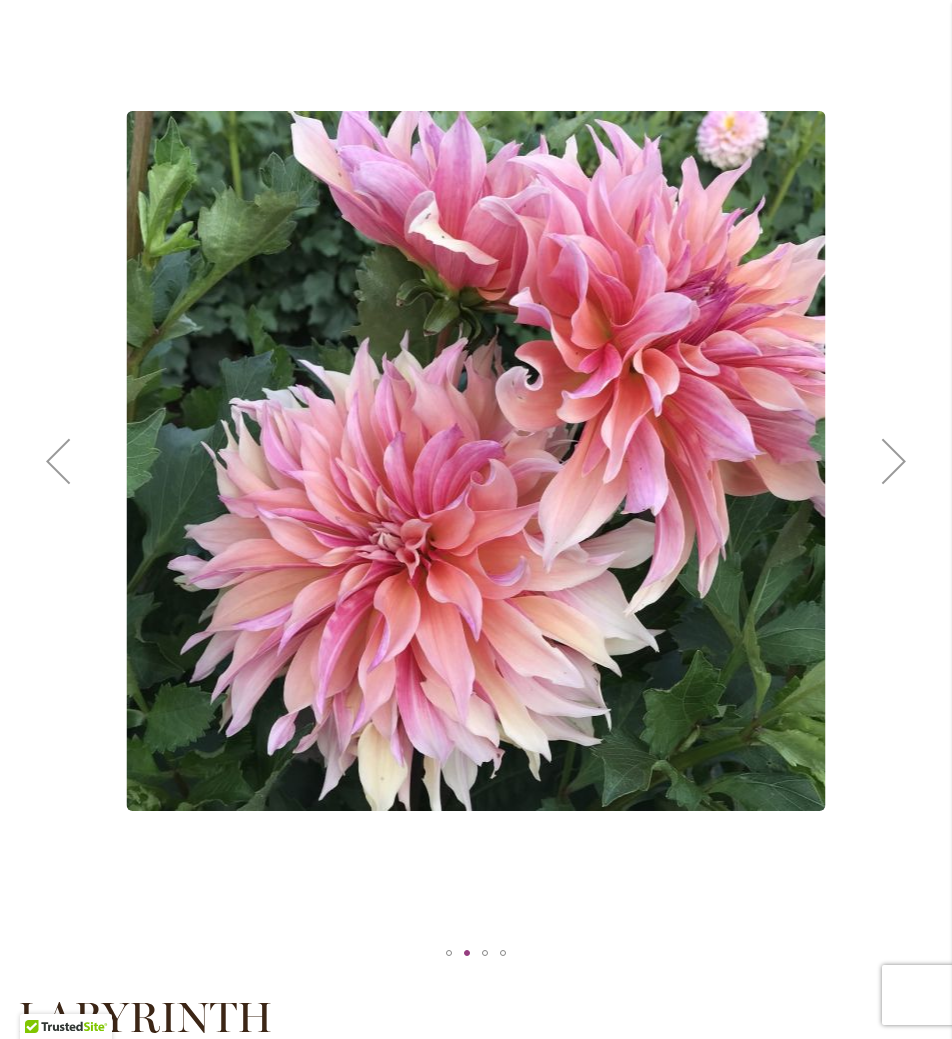 click at bounding box center [894, 461] 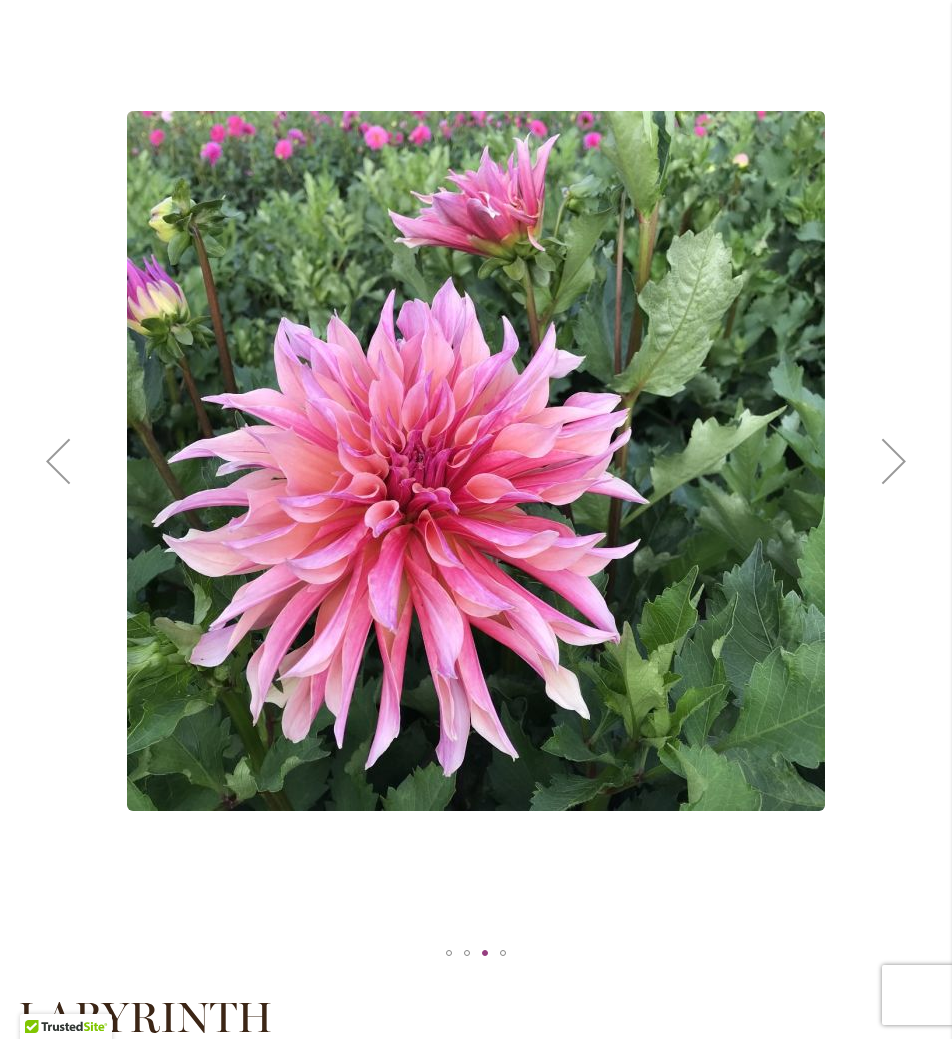 click at bounding box center [894, 461] 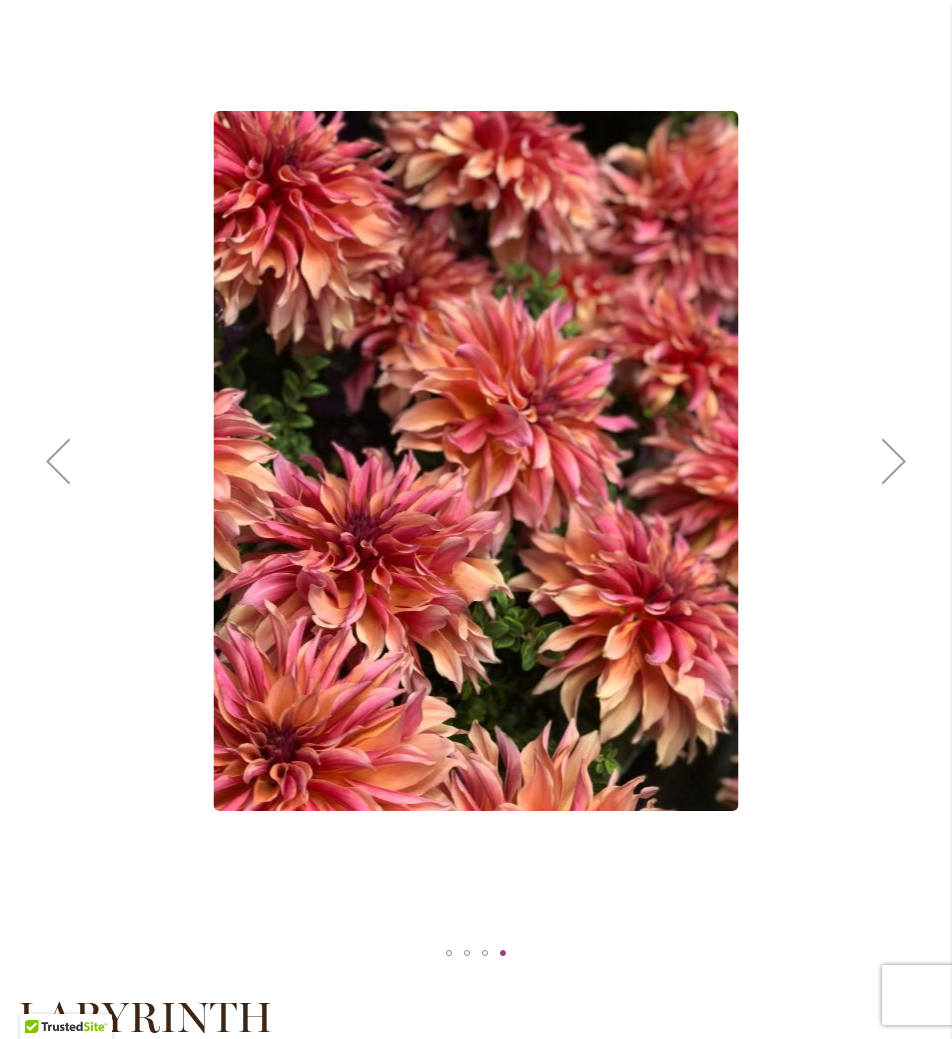 click at bounding box center (894, 461) 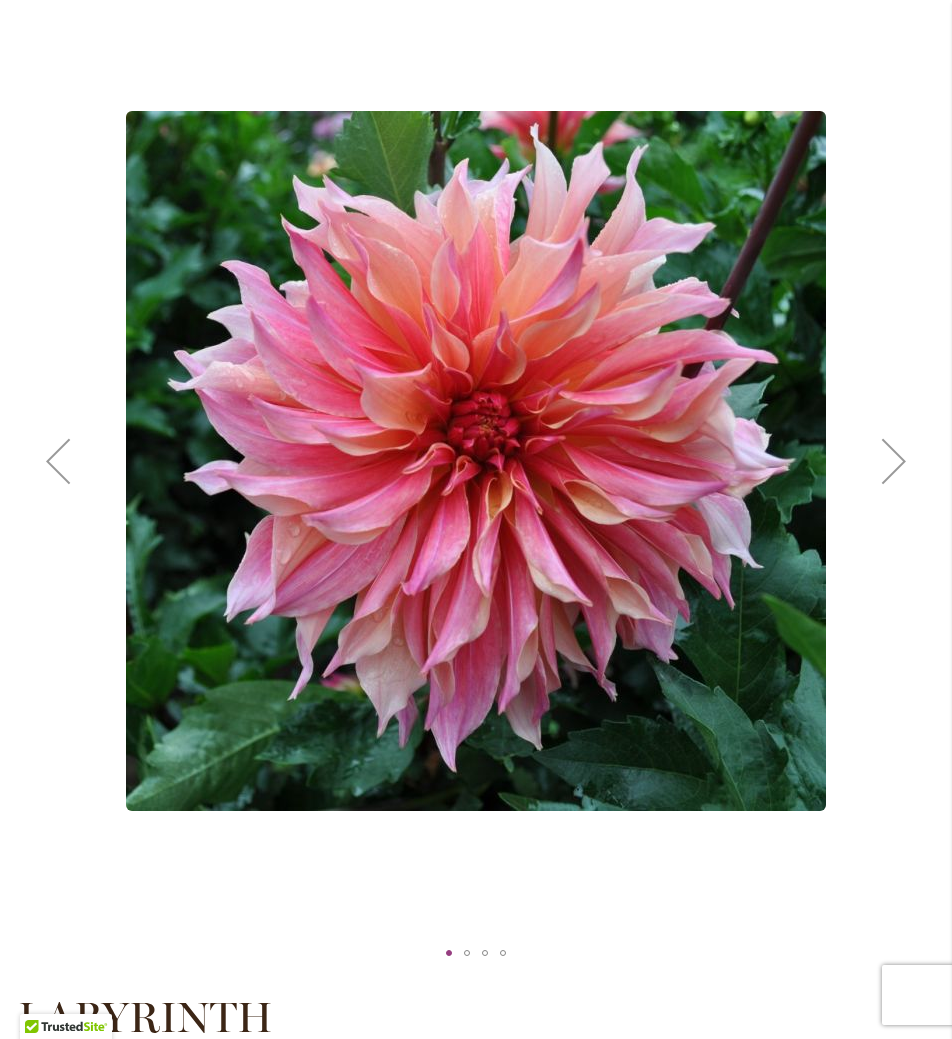 click at bounding box center [894, 461] 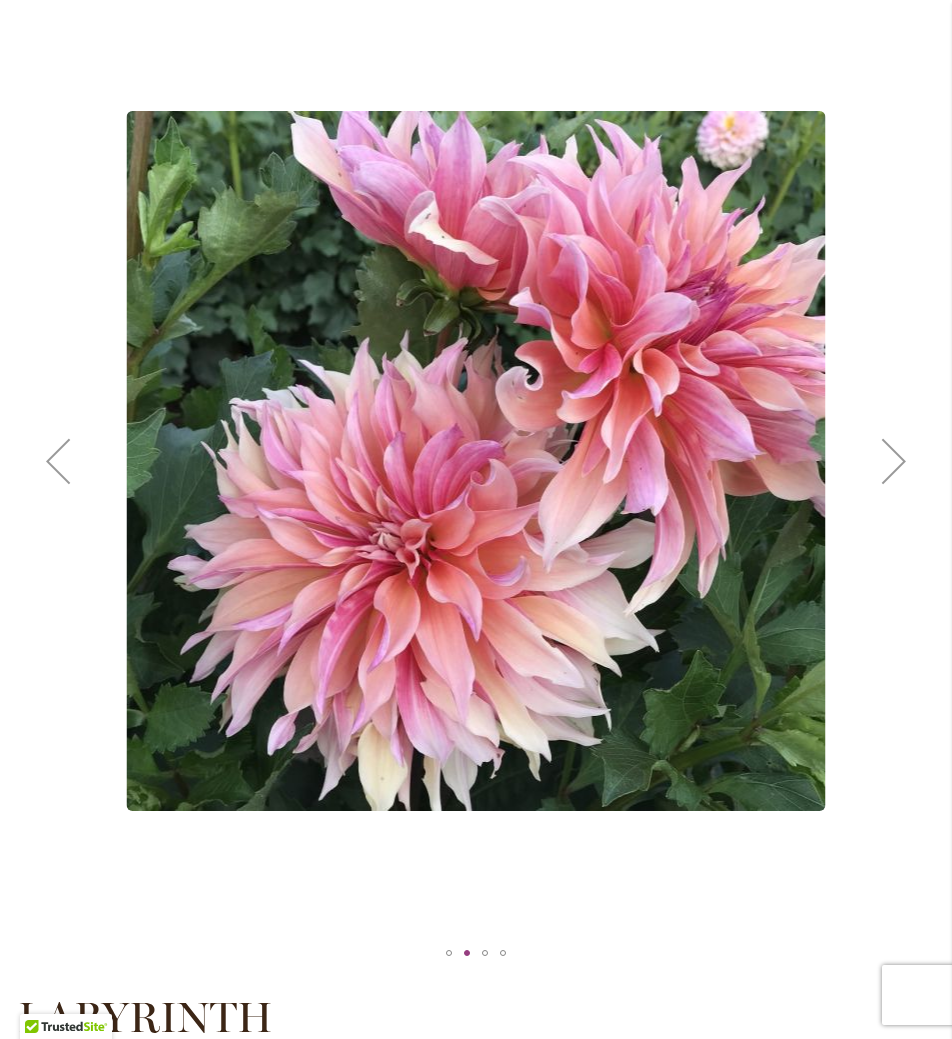 click at bounding box center (894, 461) 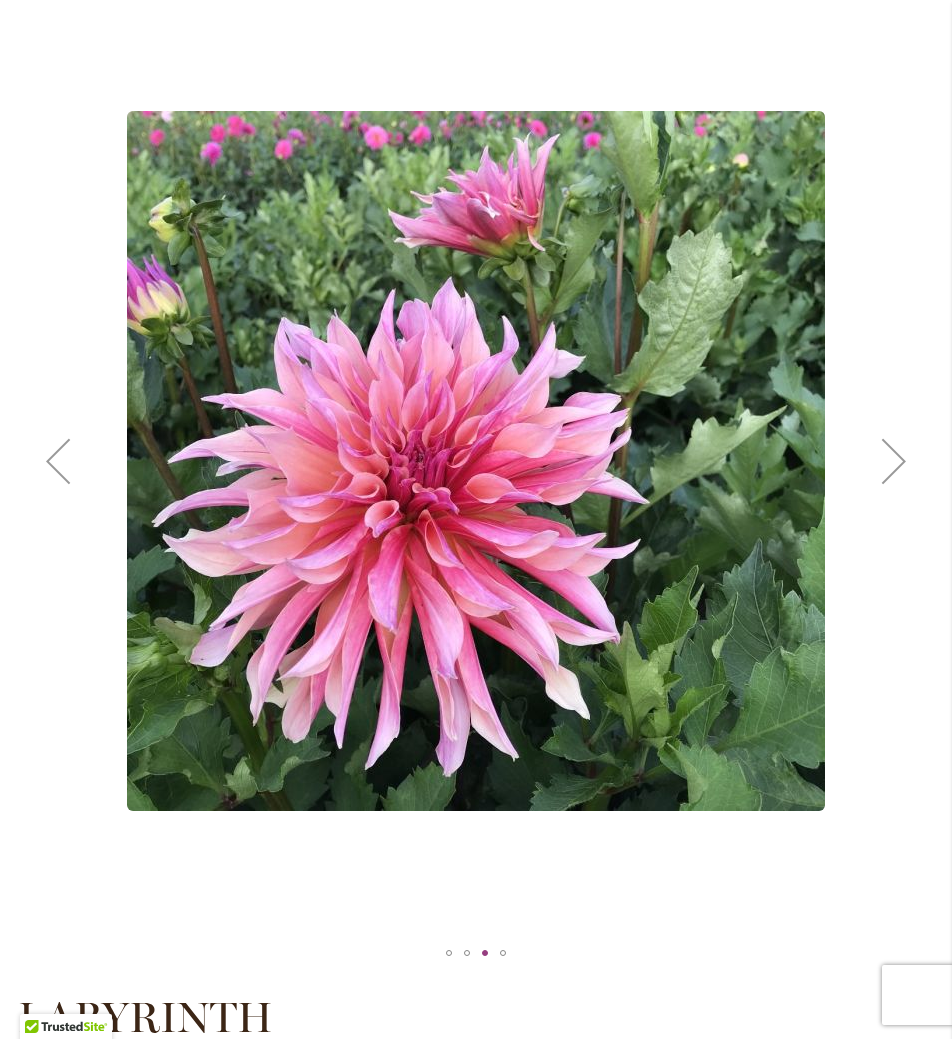 click at bounding box center [894, 461] 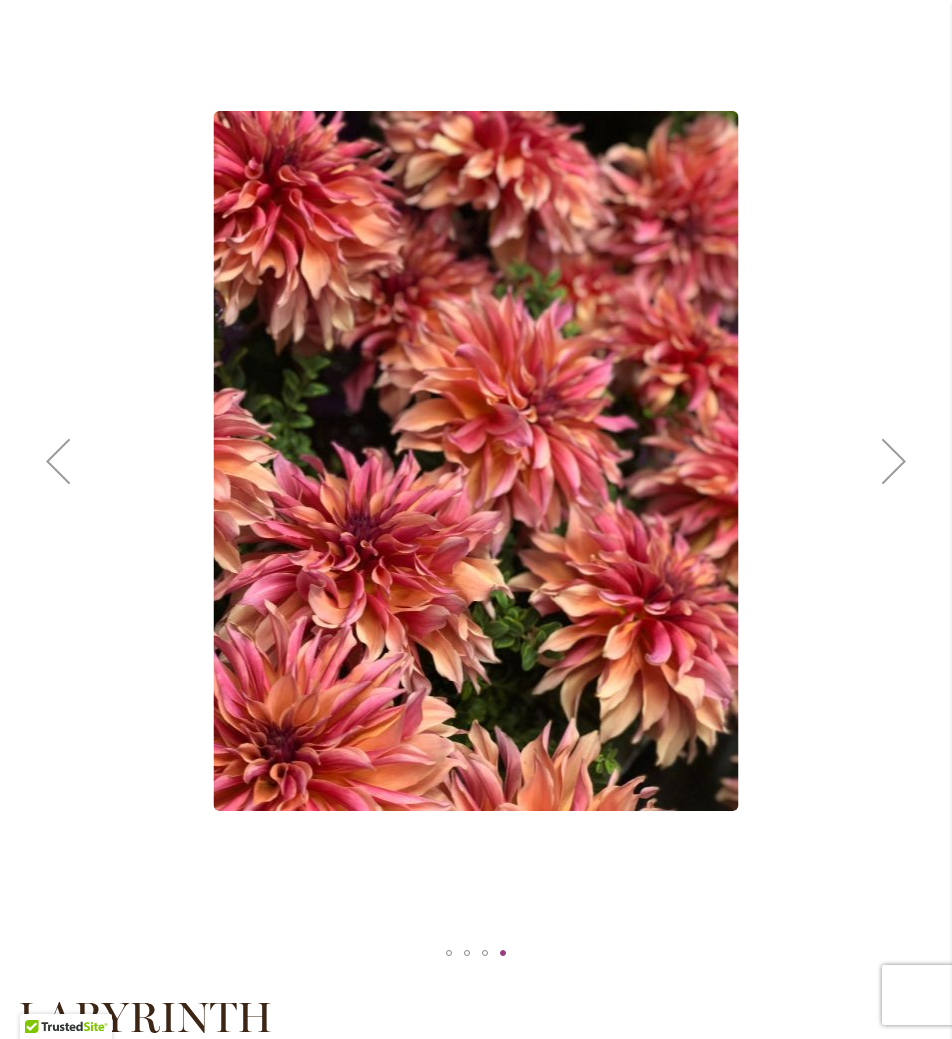 click at bounding box center (894, 461) 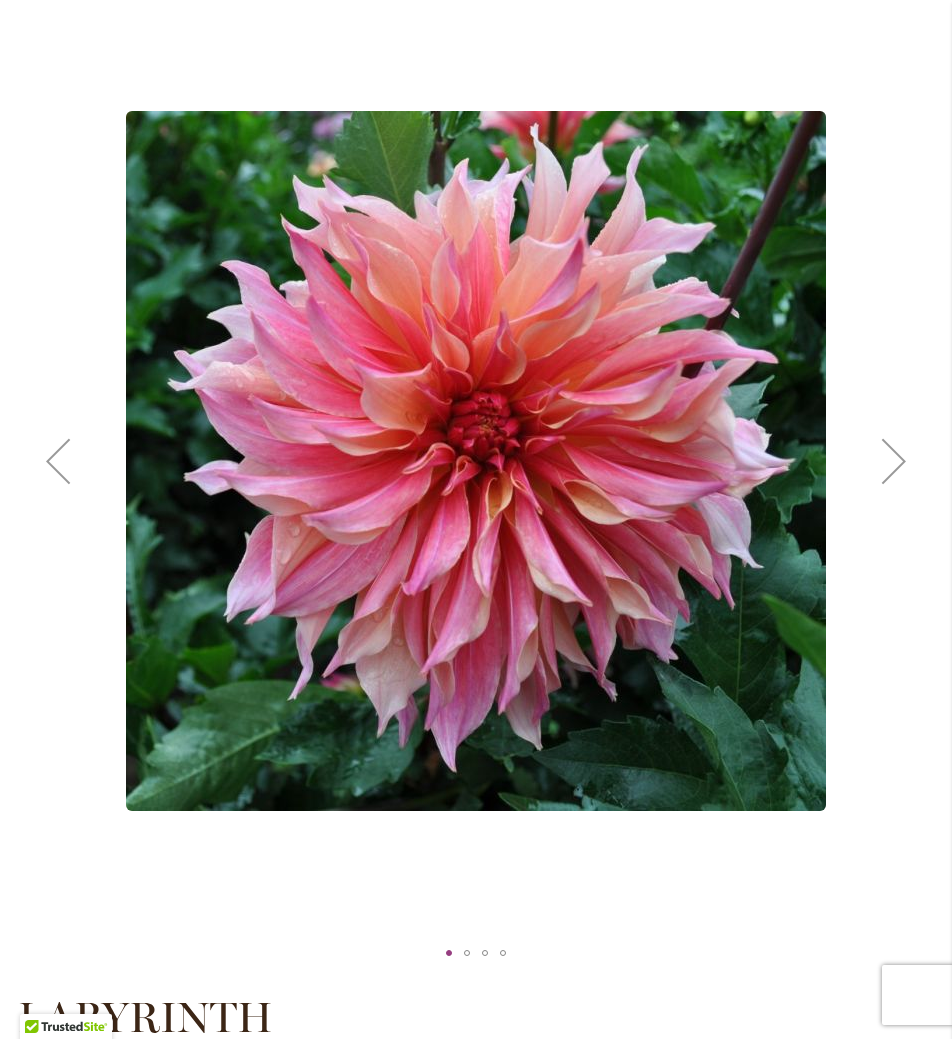 click at bounding box center (894, 461) 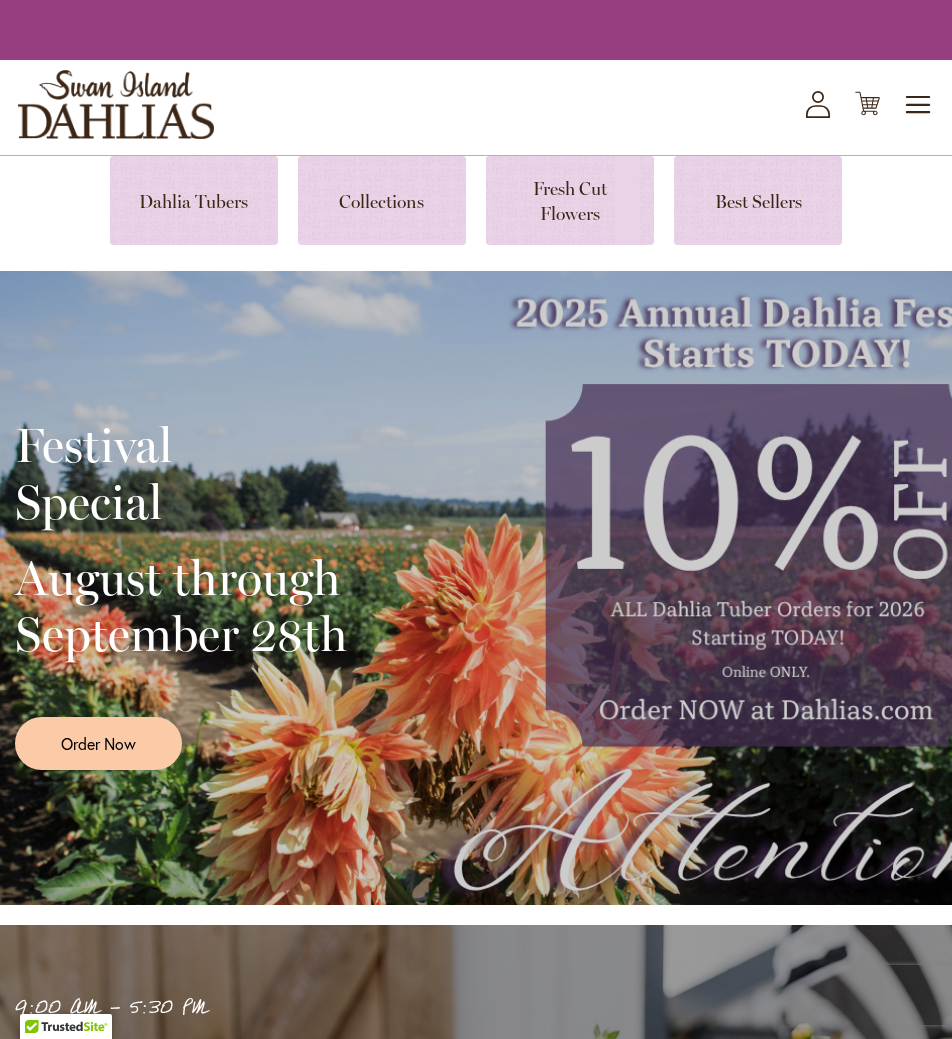 scroll, scrollTop: 0, scrollLeft: 0, axis: both 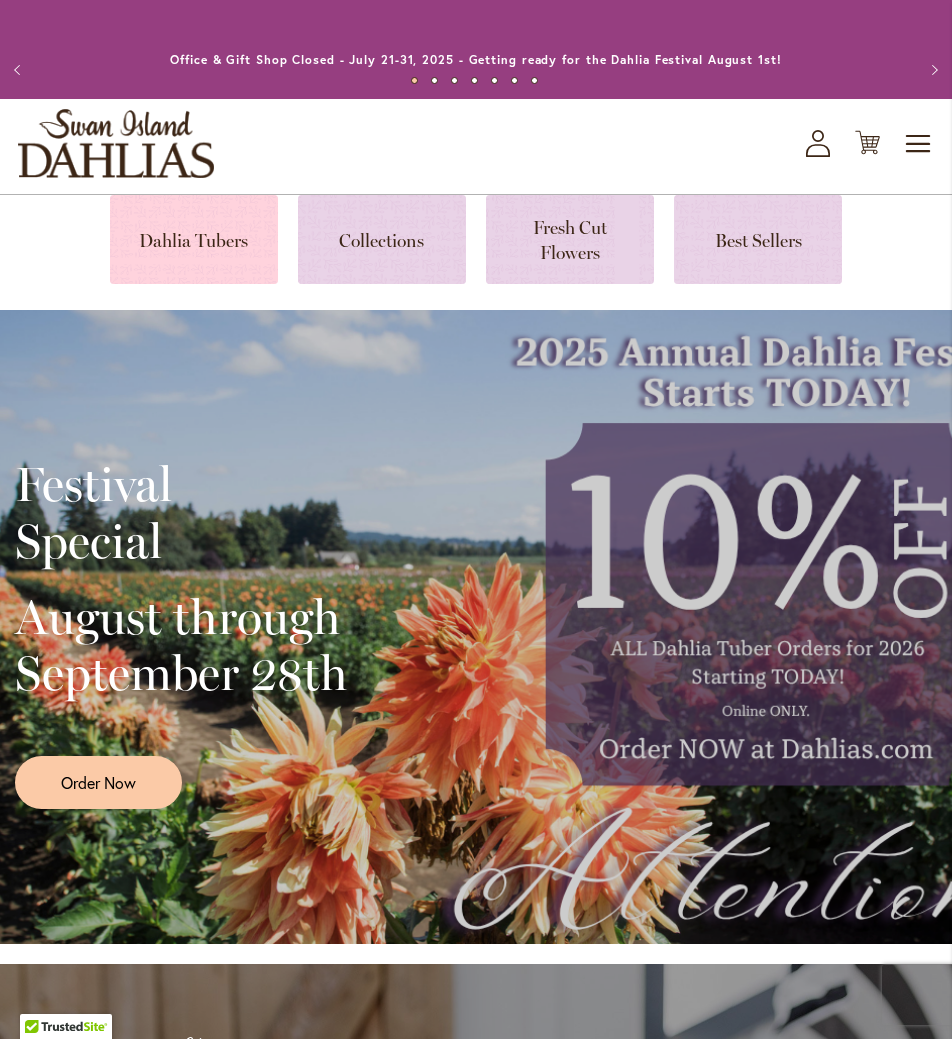 click at bounding box center (194, 239) 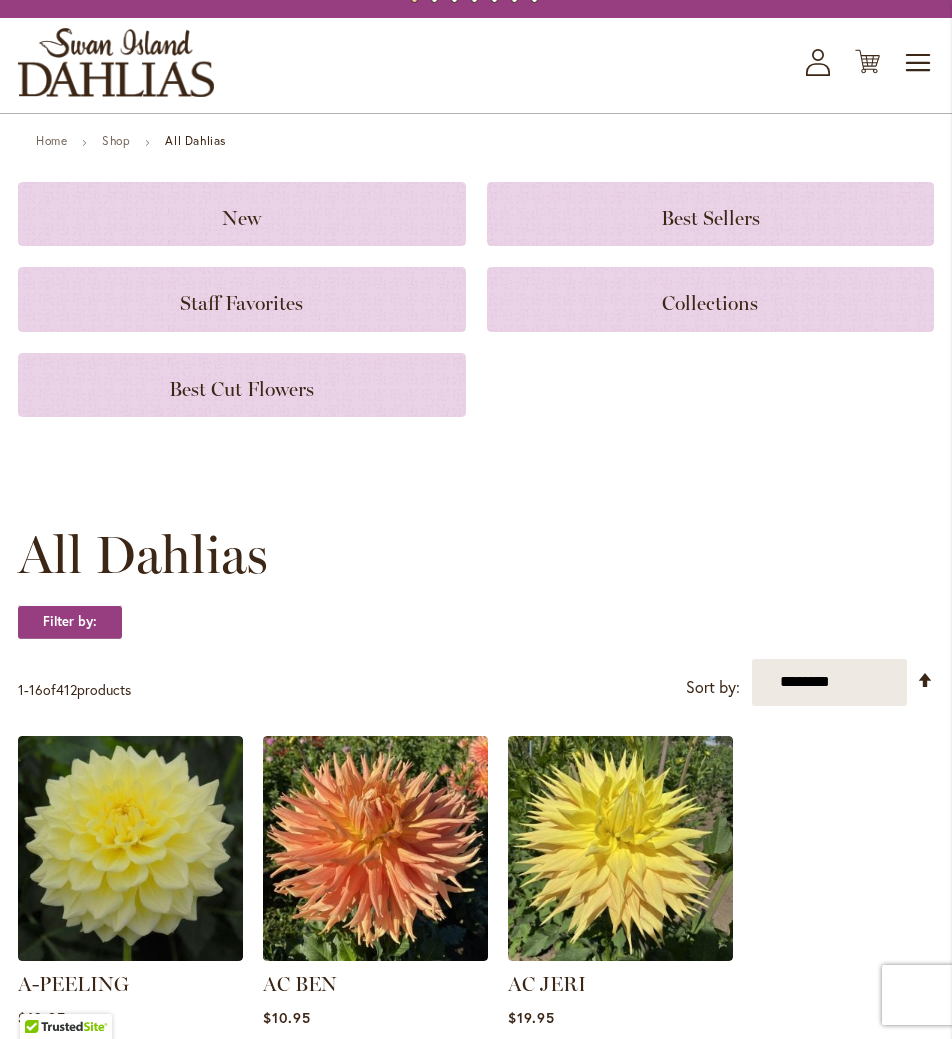 scroll, scrollTop: 53, scrollLeft: 0, axis: vertical 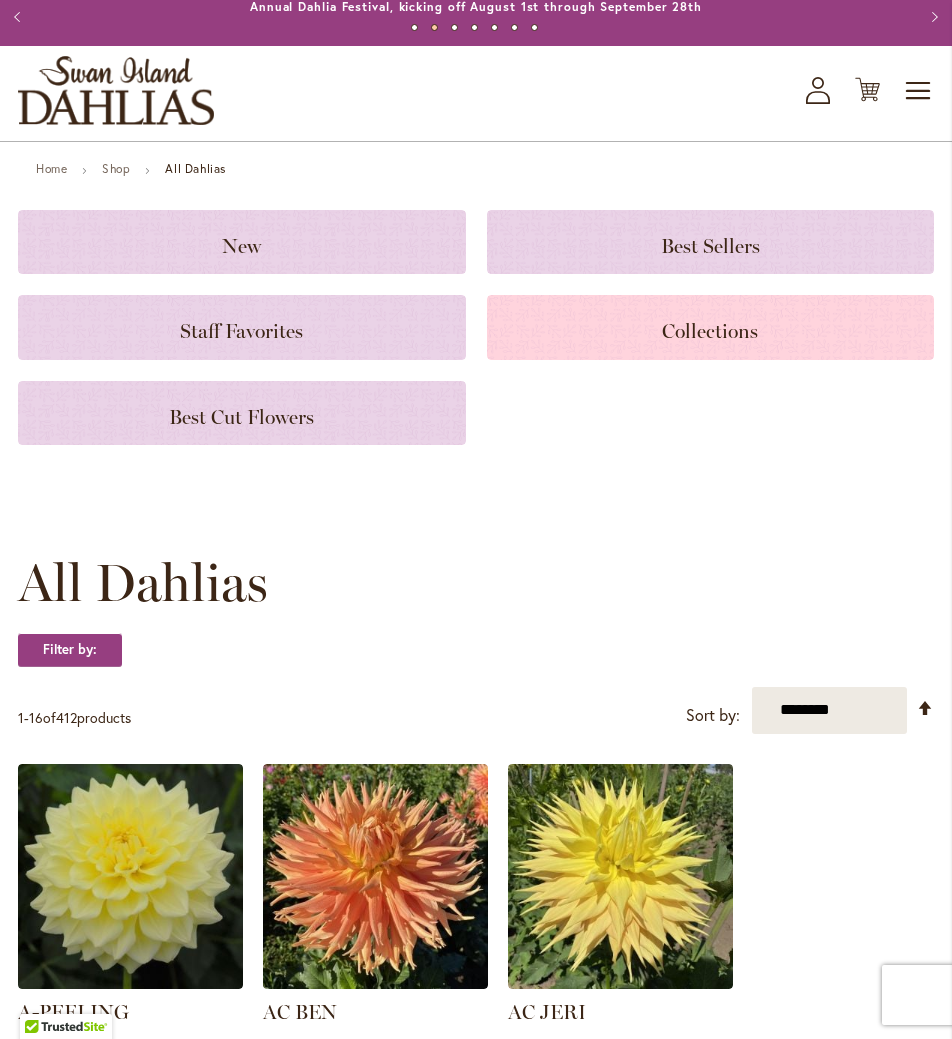 click on "Collections" 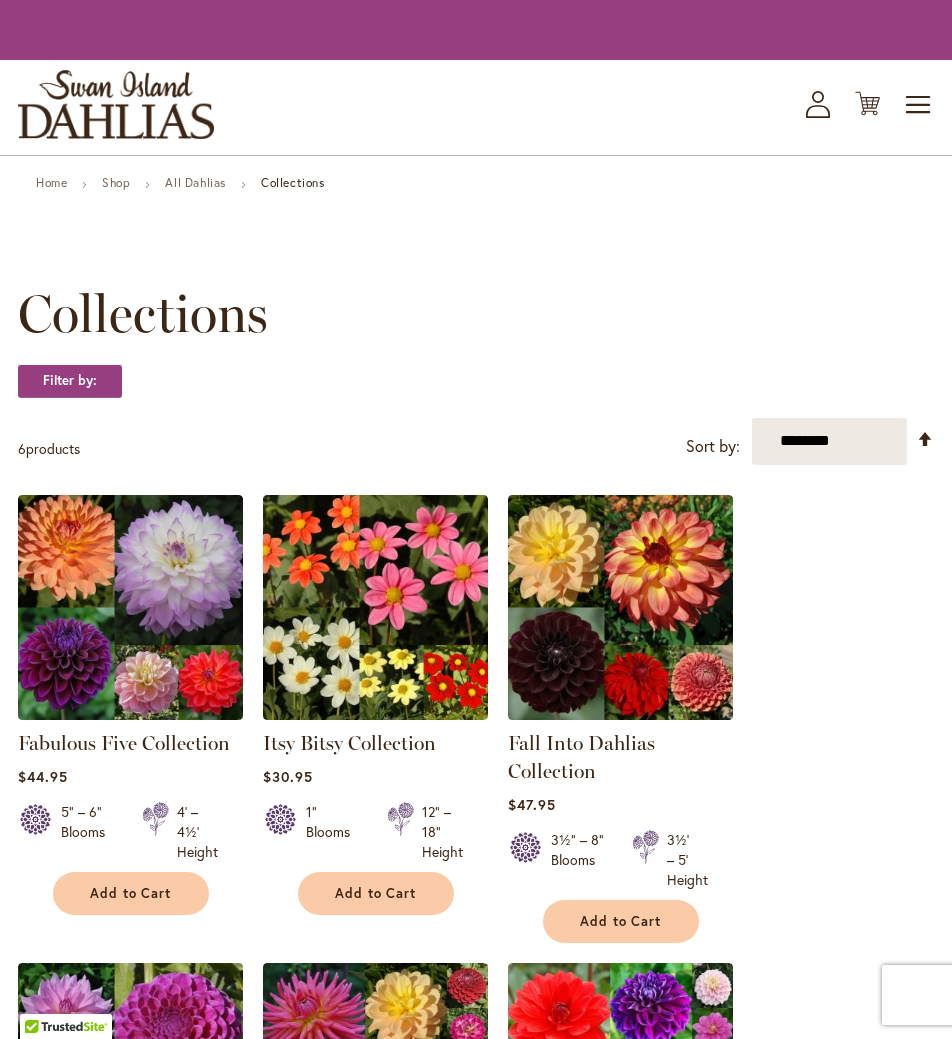 scroll, scrollTop: 0, scrollLeft: 0, axis: both 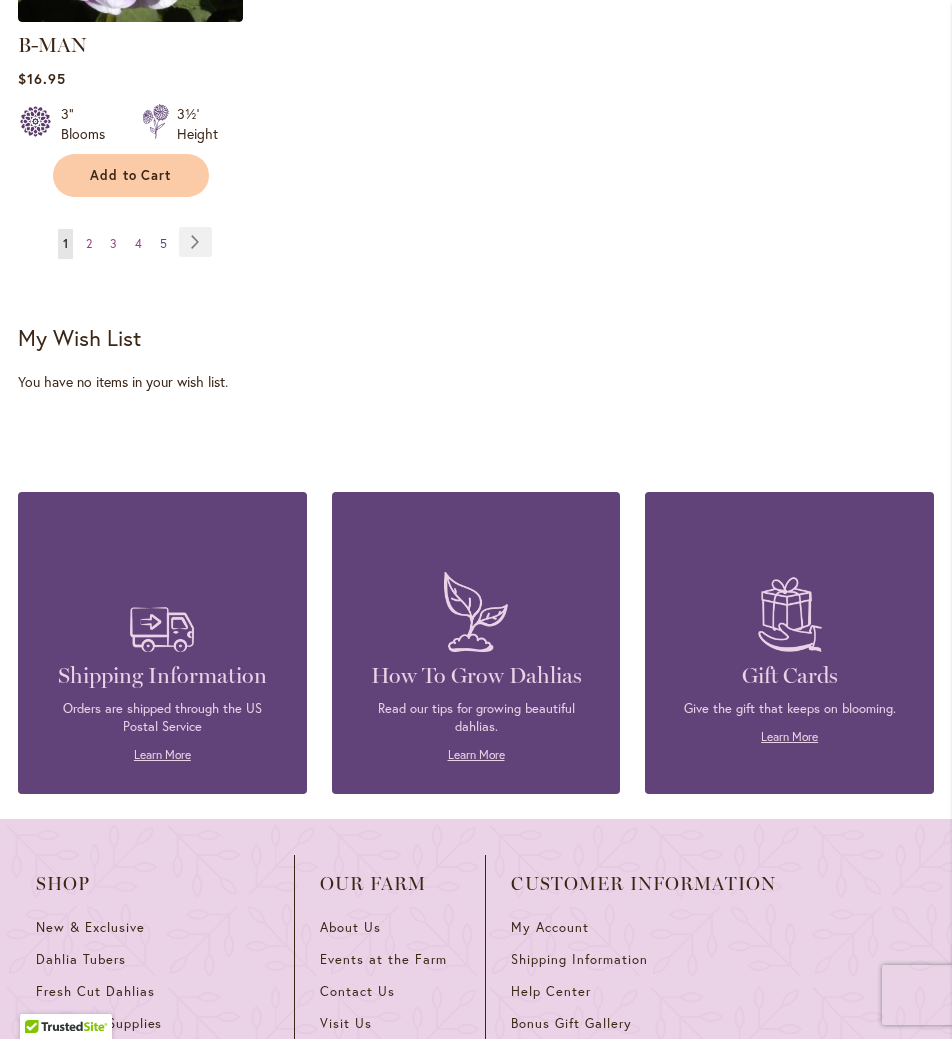 click on "5" at bounding box center (163, 243) 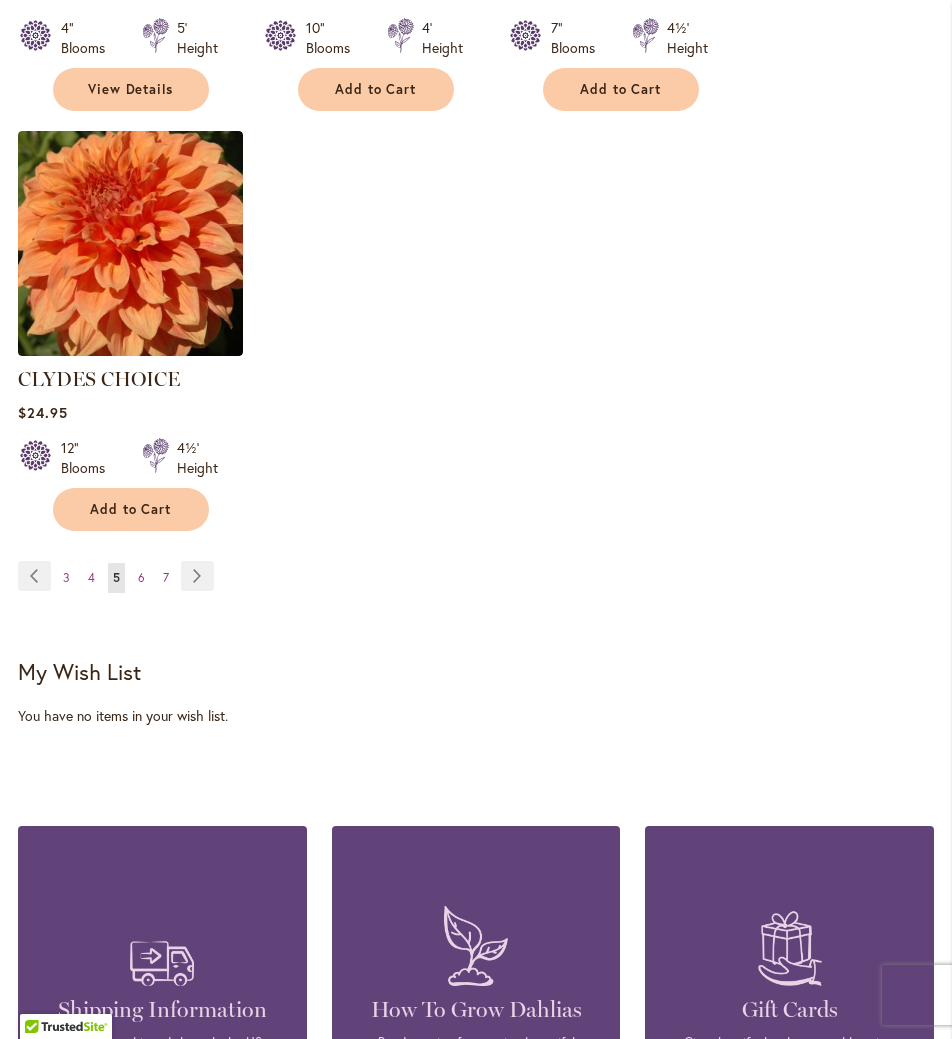 scroll, scrollTop: 2884, scrollLeft: 0, axis: vertical 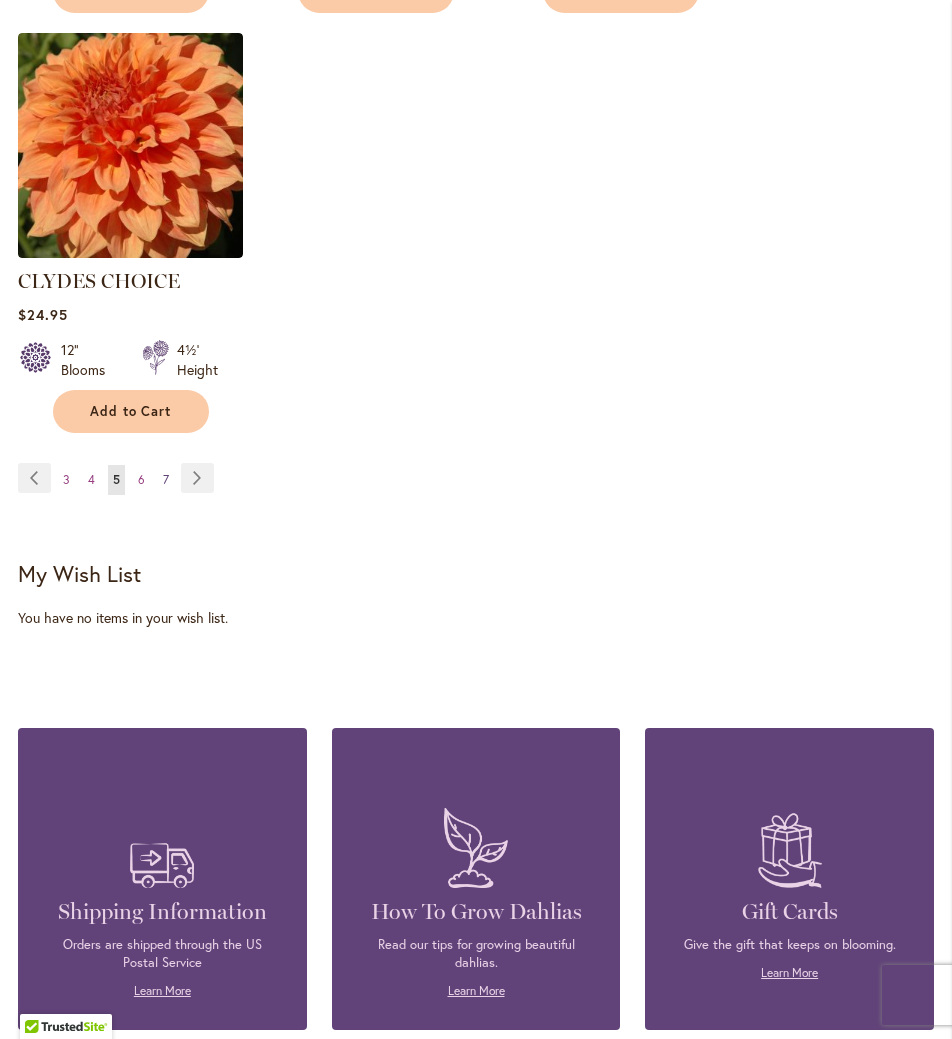 click on "7" at bounding box center (166, 479) 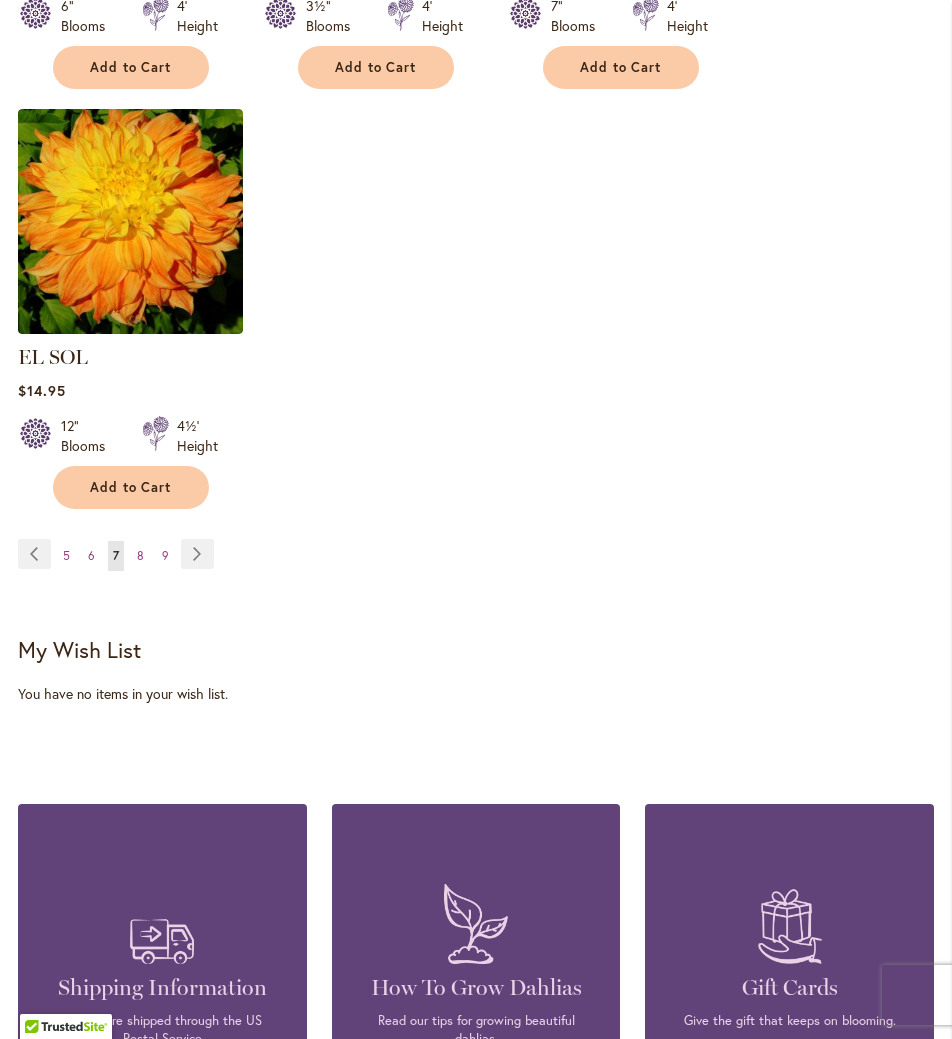 scroll, scrollTop: 2782, scrollLeft: 0, axis: vertical 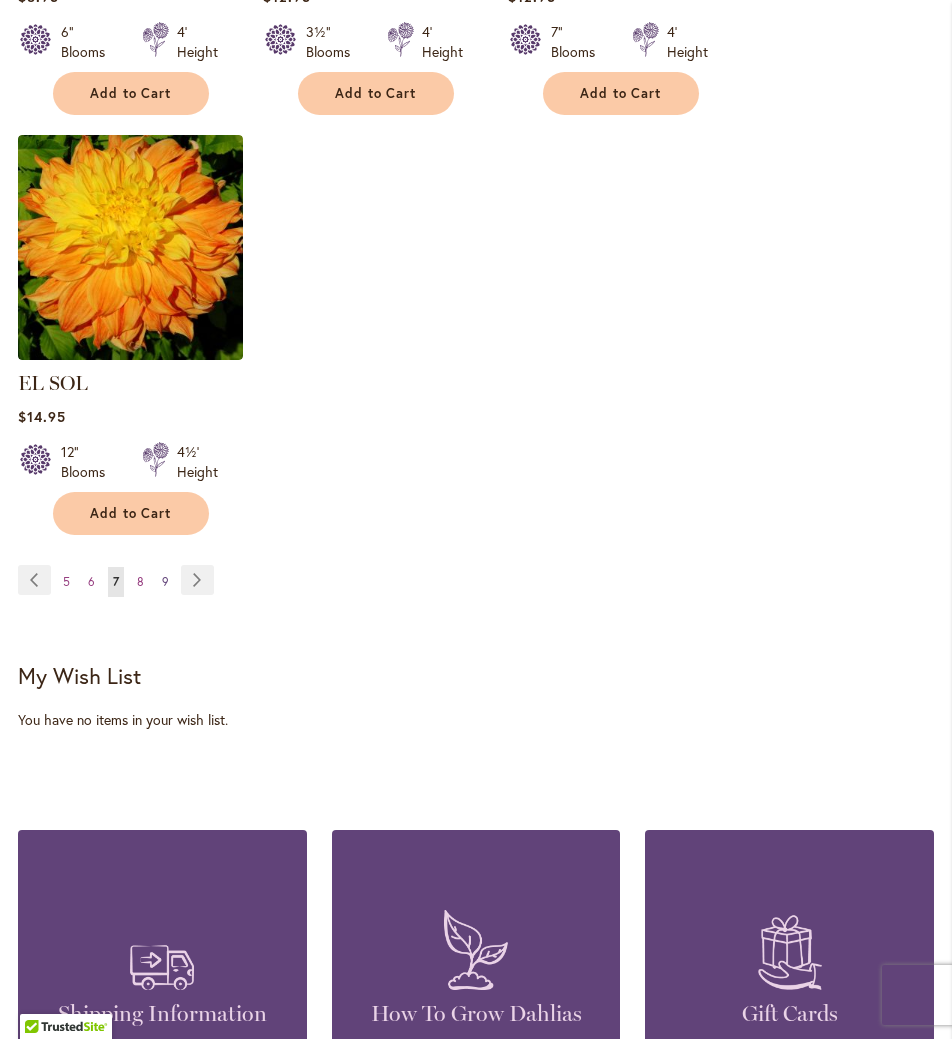click on "Page
Next" at bounding box center (193, 580) 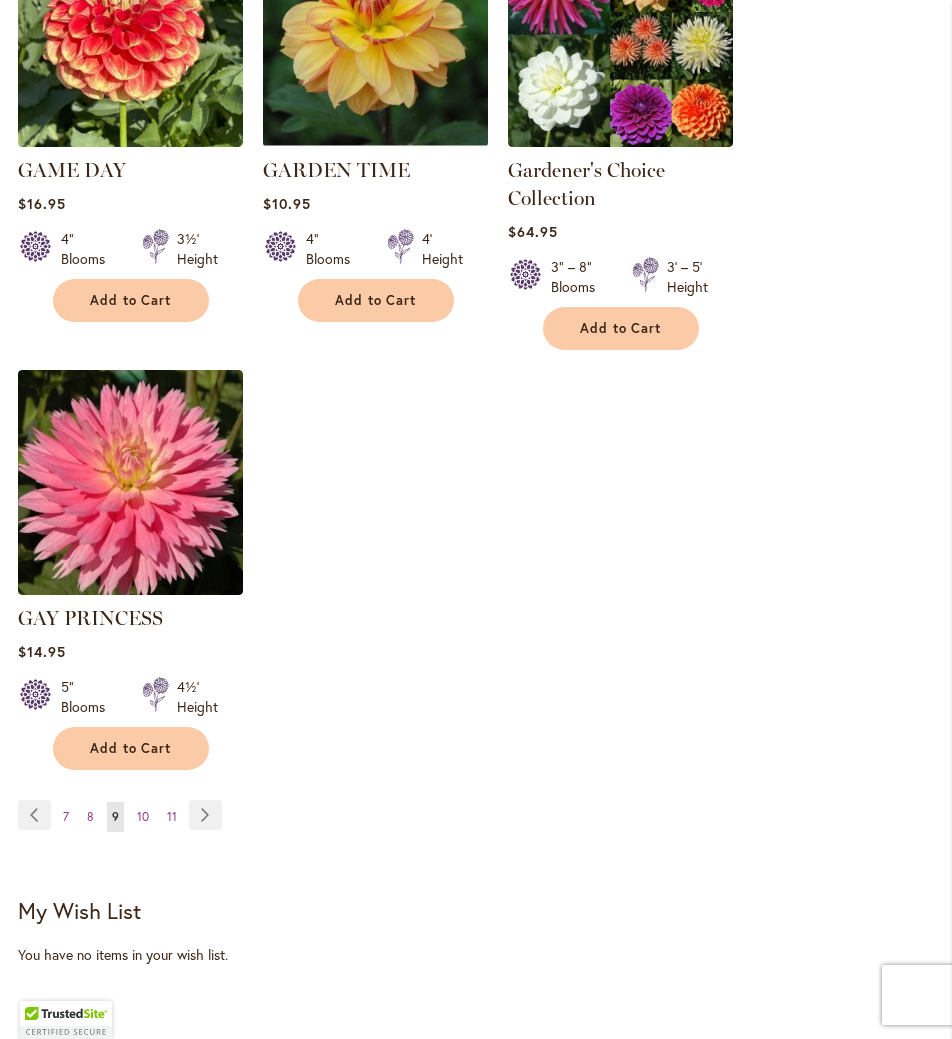 scroll, scrollTop: 2576, scrollLeft: 0, axis: vertical 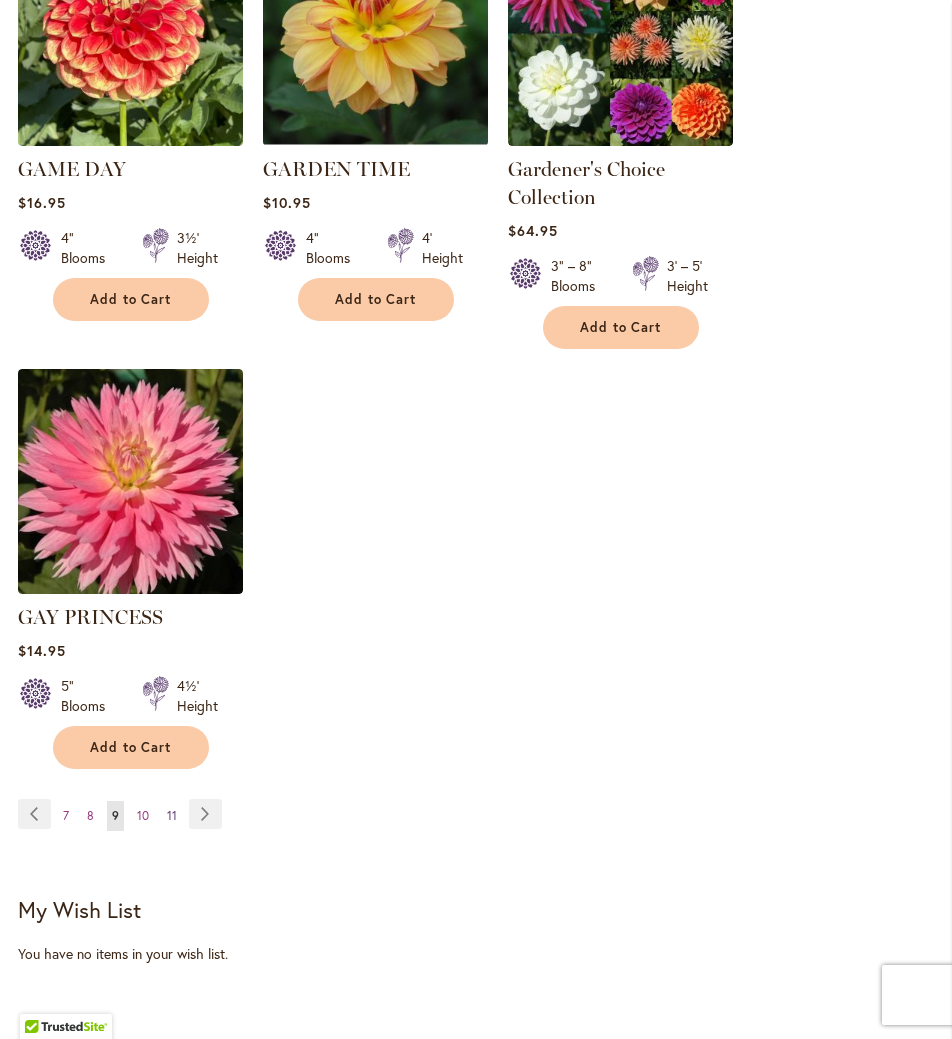 click on "11" at bounding box center [172, 815] 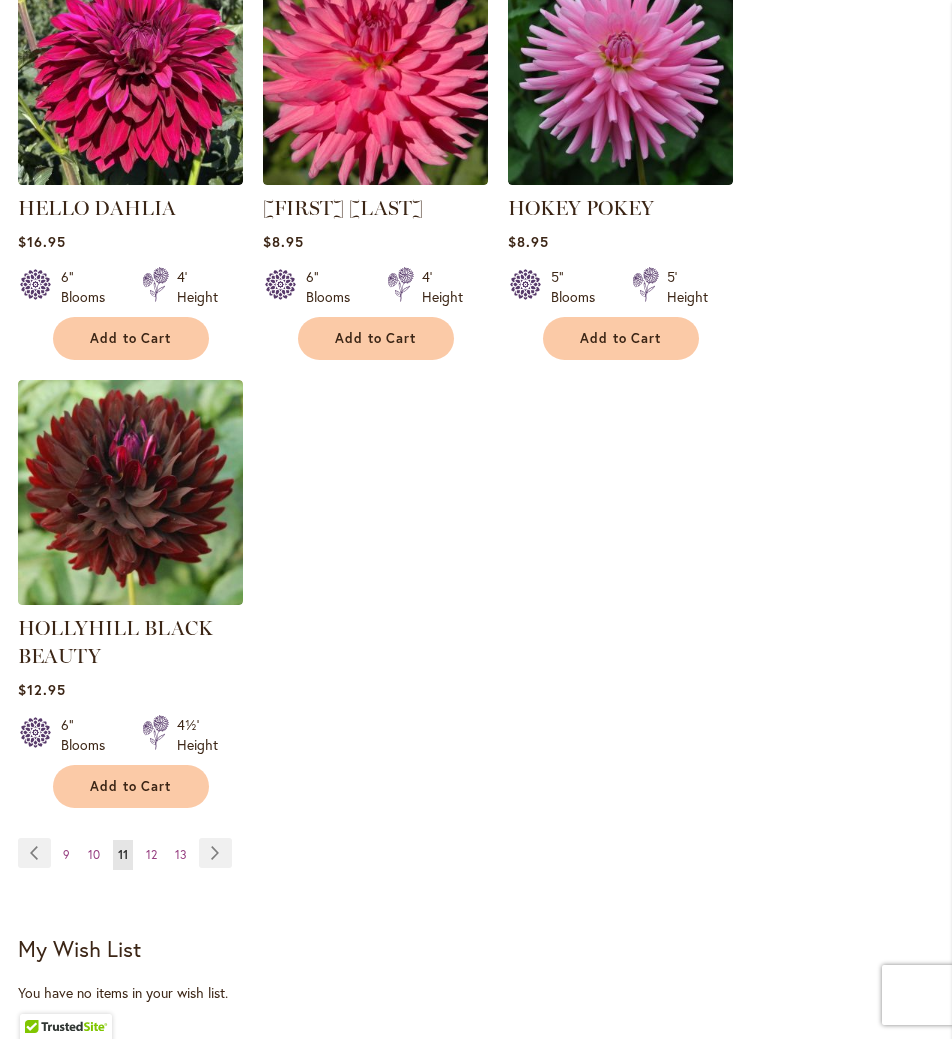 scroll, scrollTop: 2628, scrollLeft: 0, axis: vertical 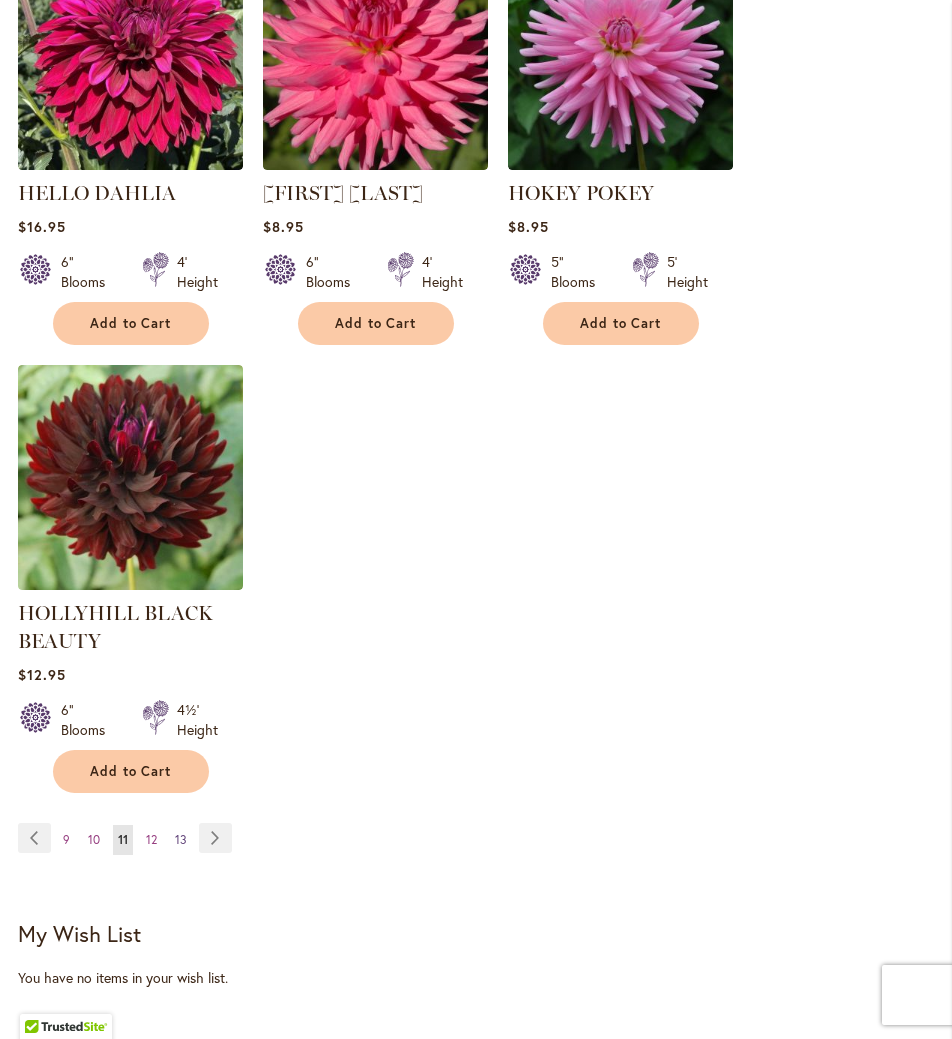 click on "13" at bounding box center (181, 839) 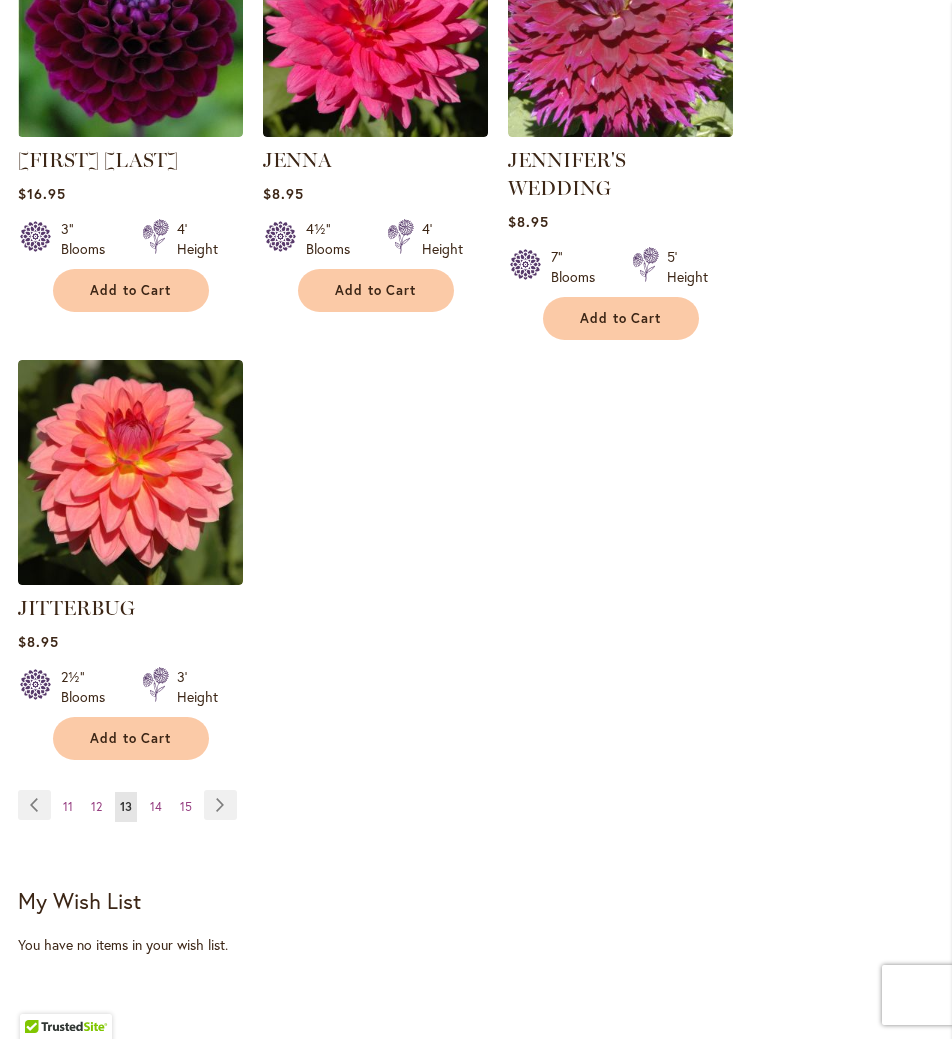 scroll, scrollTop: 2609, scrollLeft: 0, axis: vertical 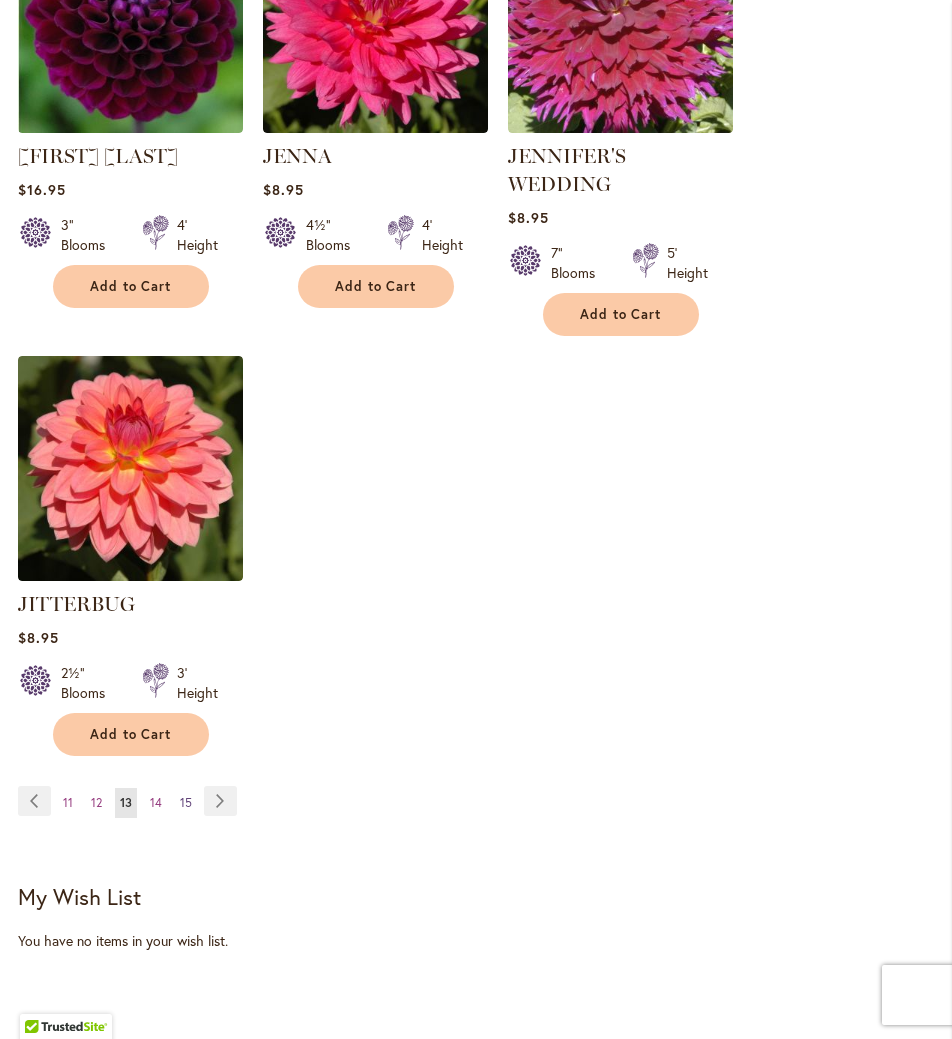 click on "15" at bounding box center (186, 802) 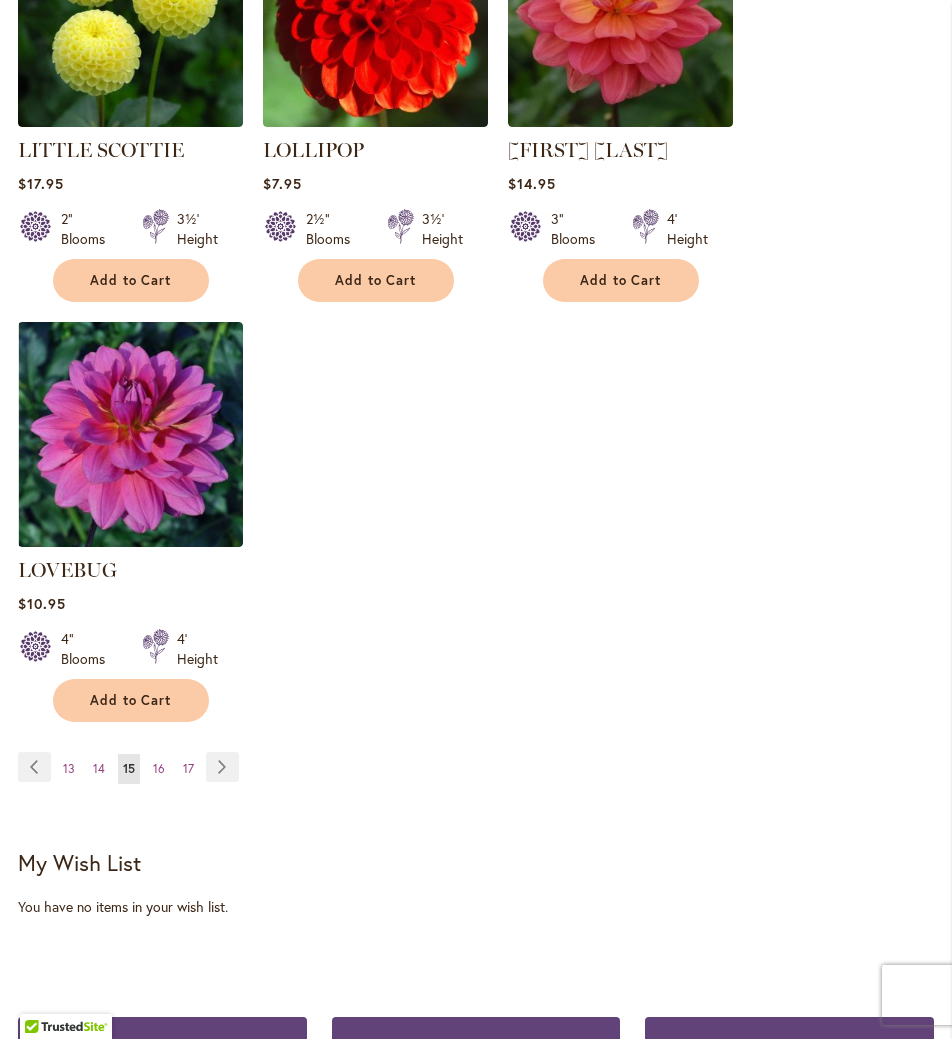 scroll, scrollTop: 2631, scrollLeft: 0, axis: vertical 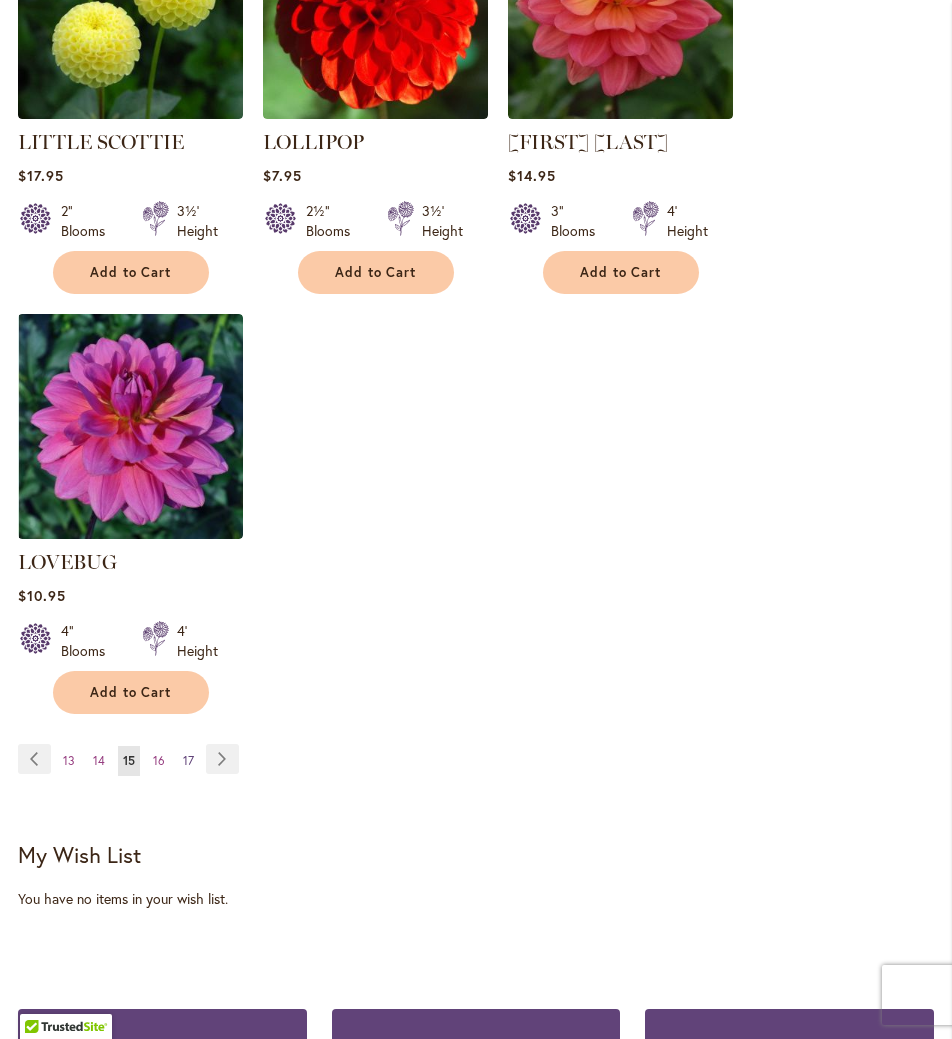 click on "17" at bounding box center [188, 760] 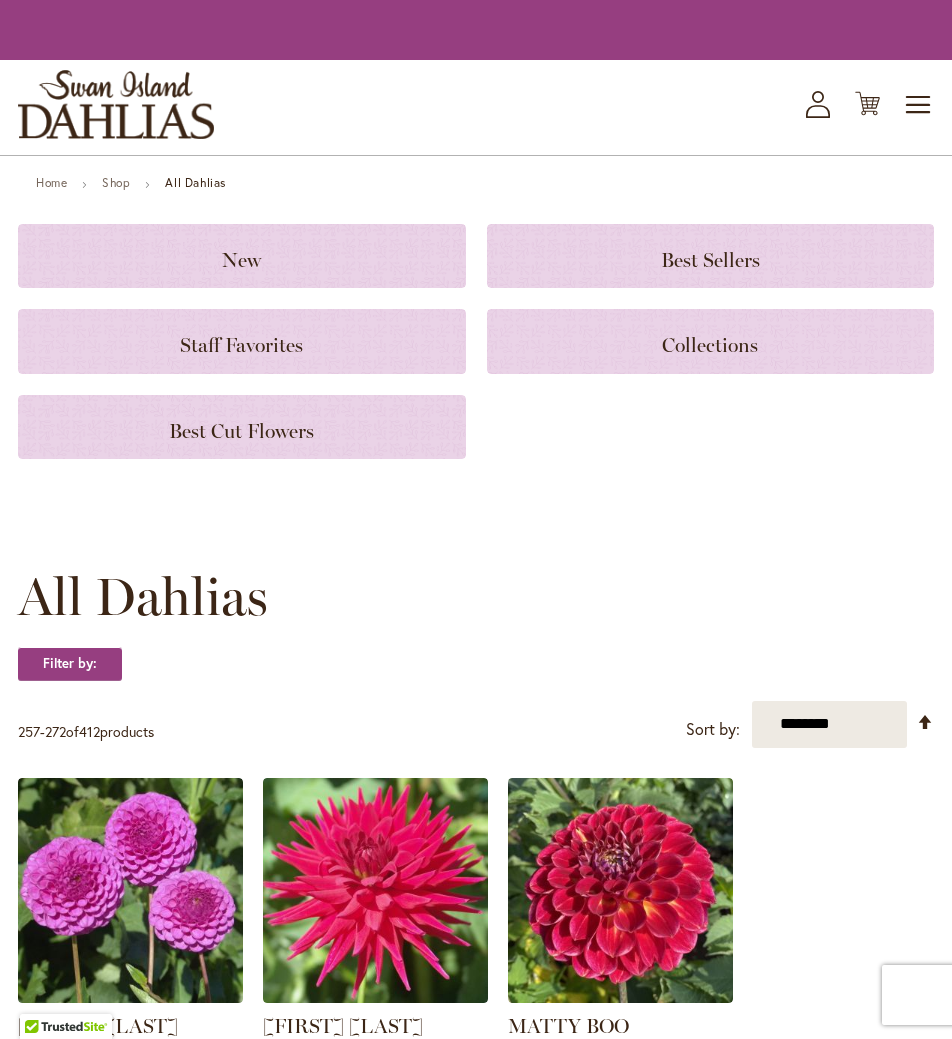 scroll, scrollTop: 0, scrollLeft: 0, axis: both 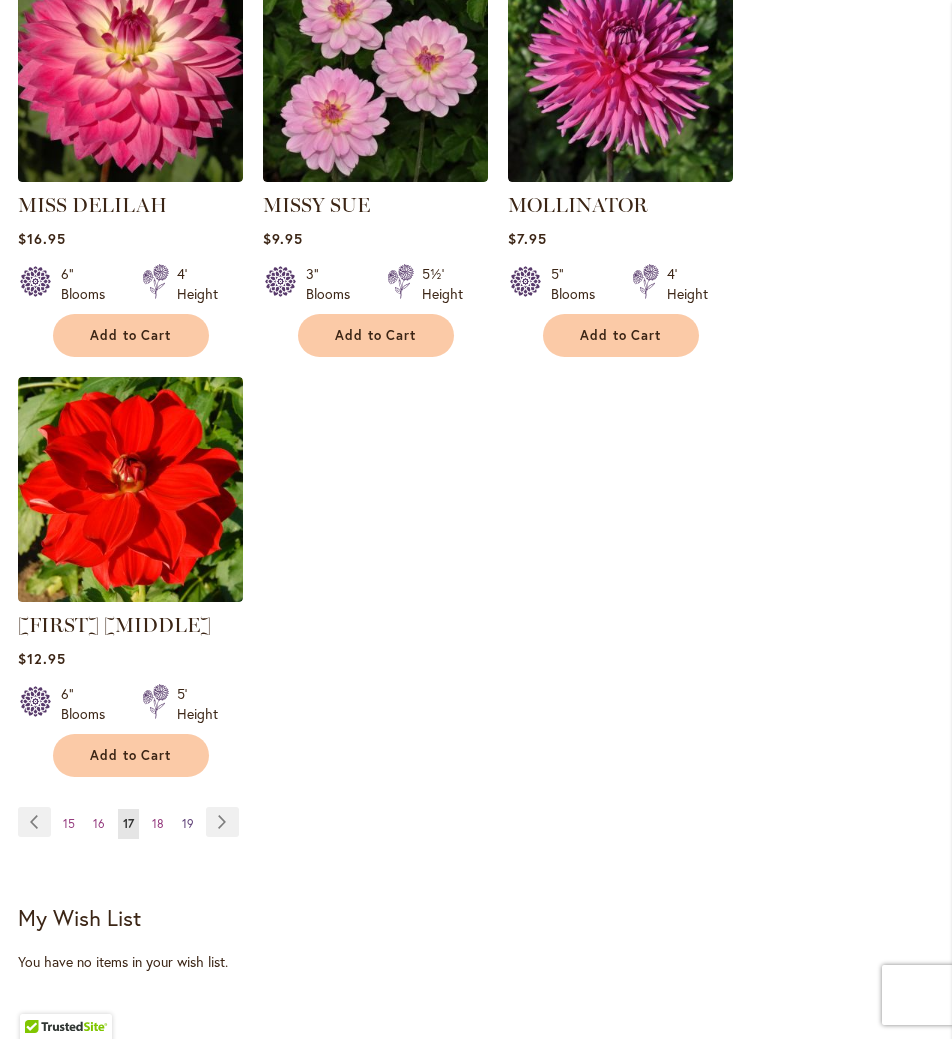 click on "19" at bounding box center [188, 823] 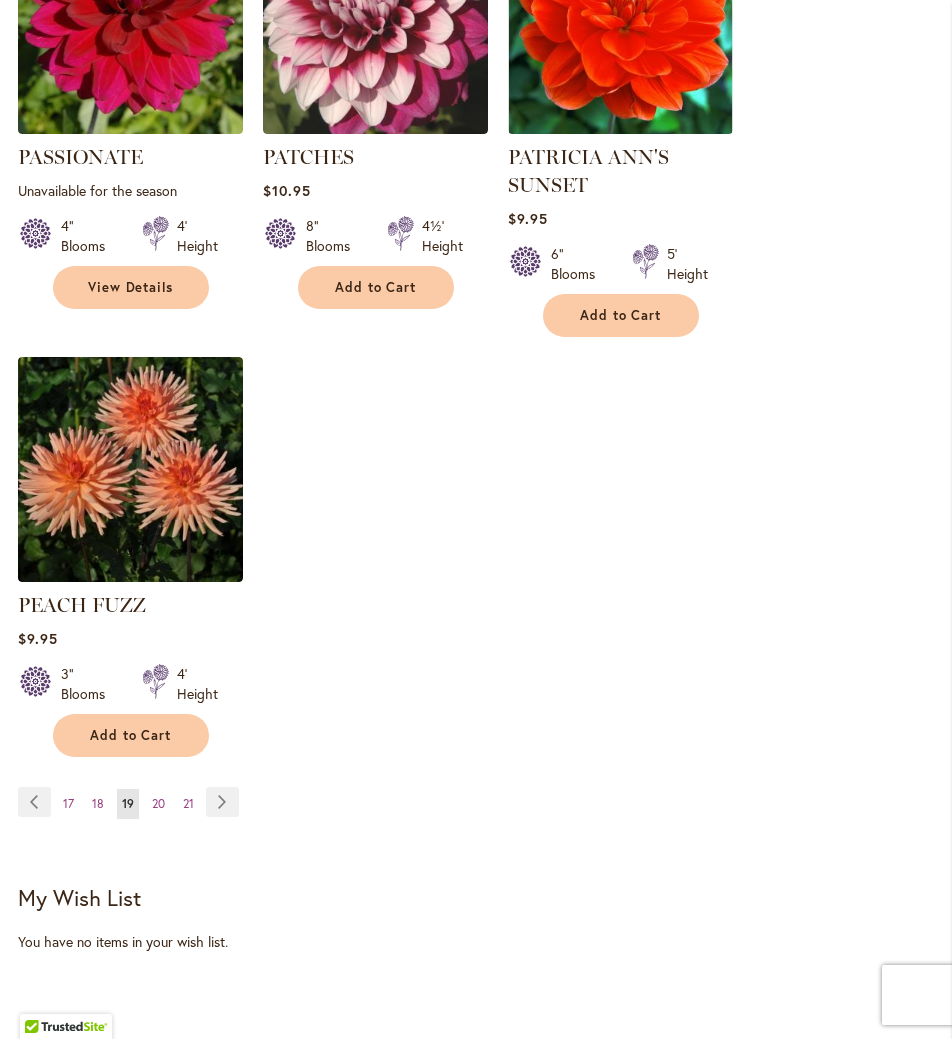 scroll, scrollTop: 2601, scrollLeft: 0, axis: vertical 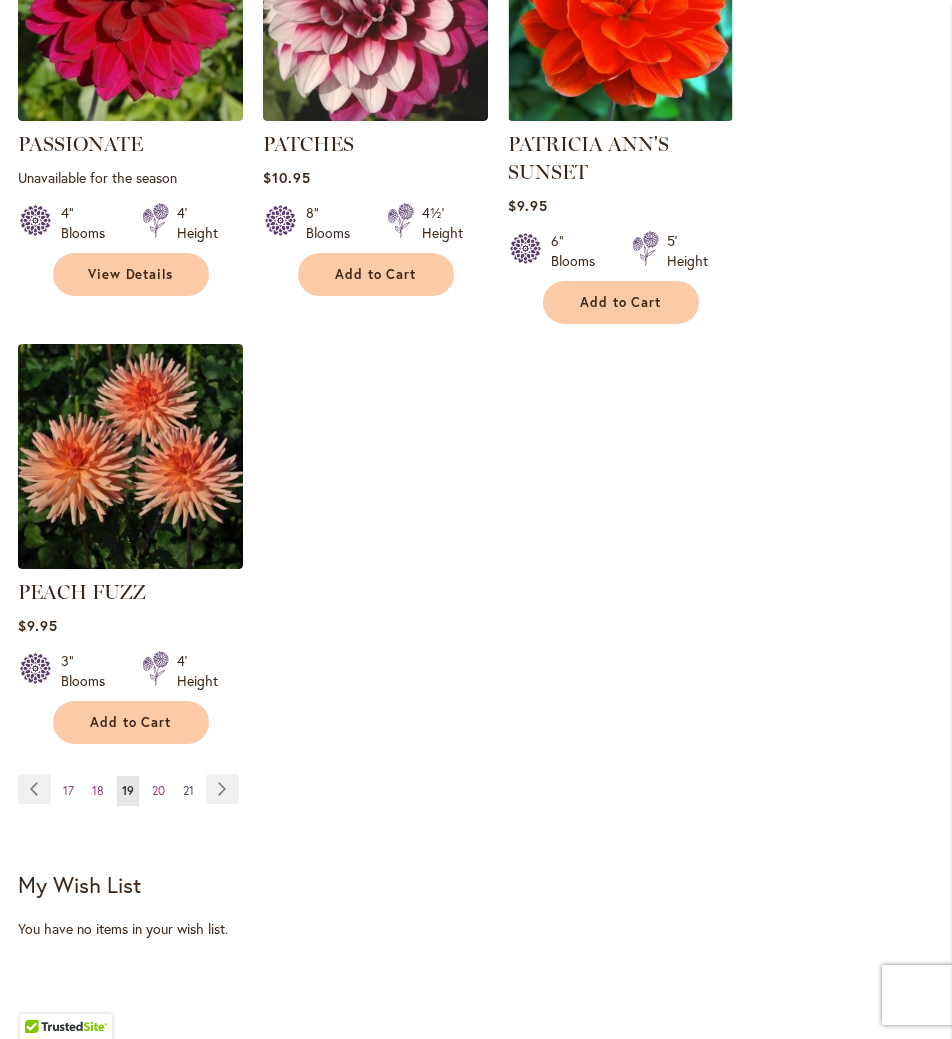 click on "21" at bounding box center (188, 790) 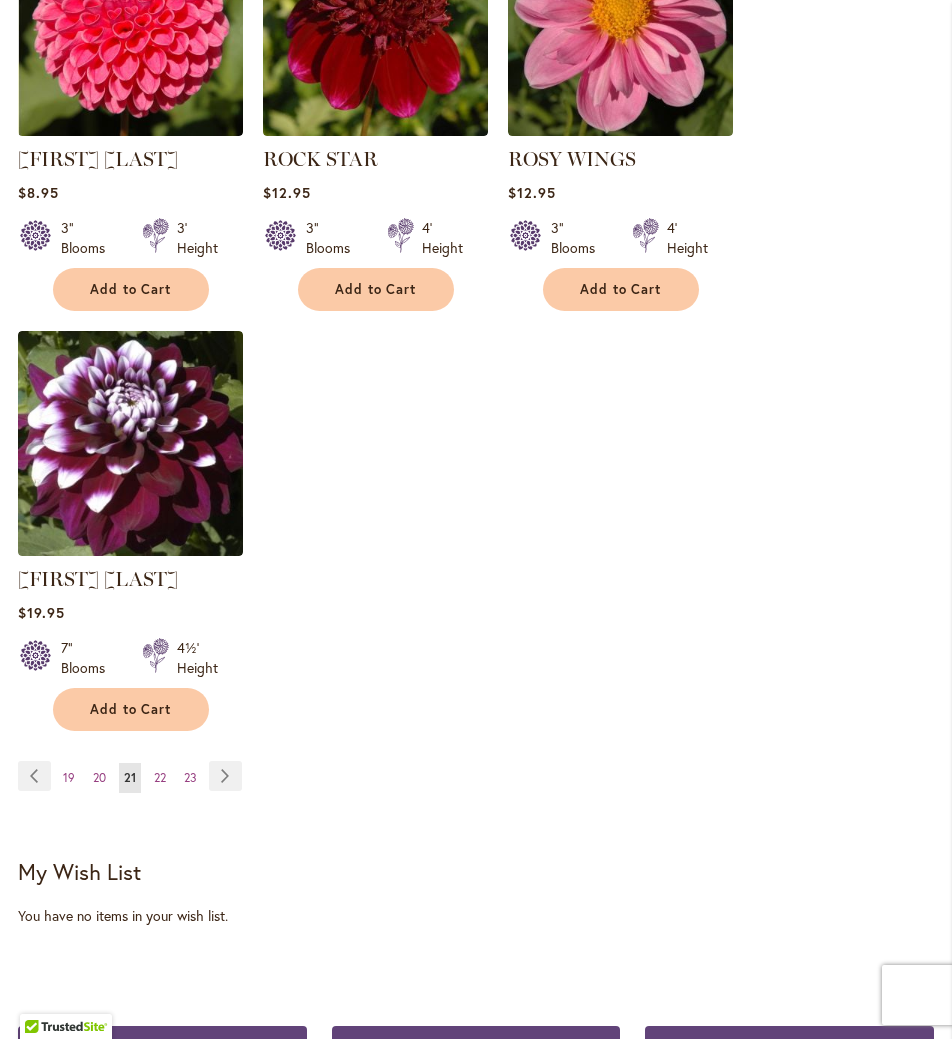 scroll, scrollTop: 2614, scrollLeft: 1, axis: both 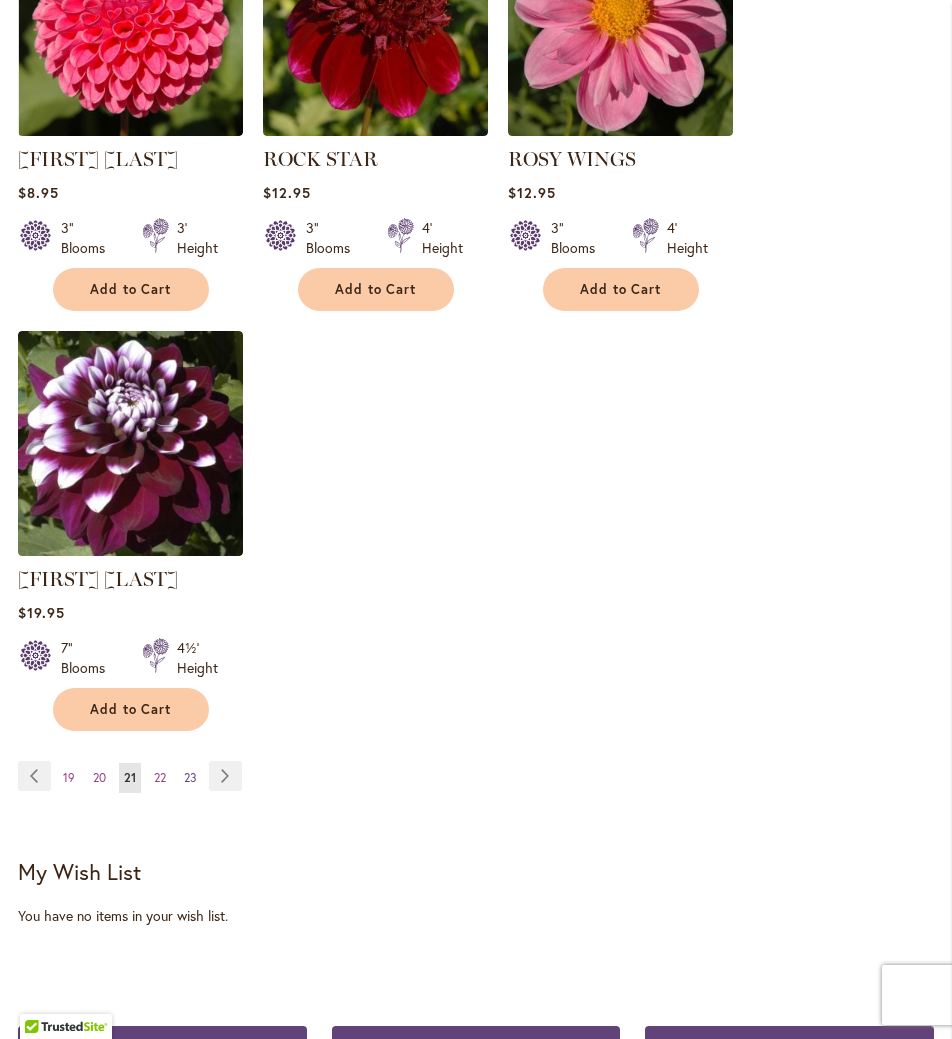 click on "23" at bounding box center [190, 777] 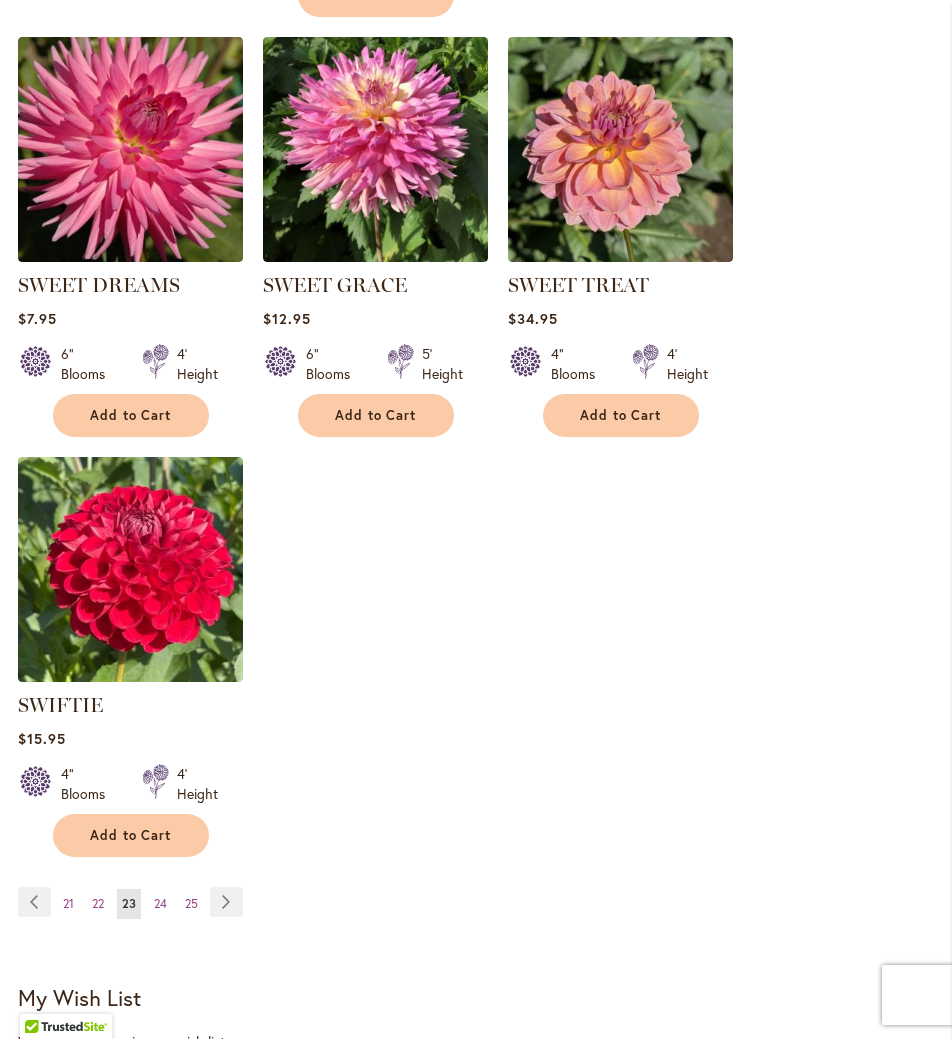 scroll, scrollTop: 2502, scrollLeft: 0, axis: vertical 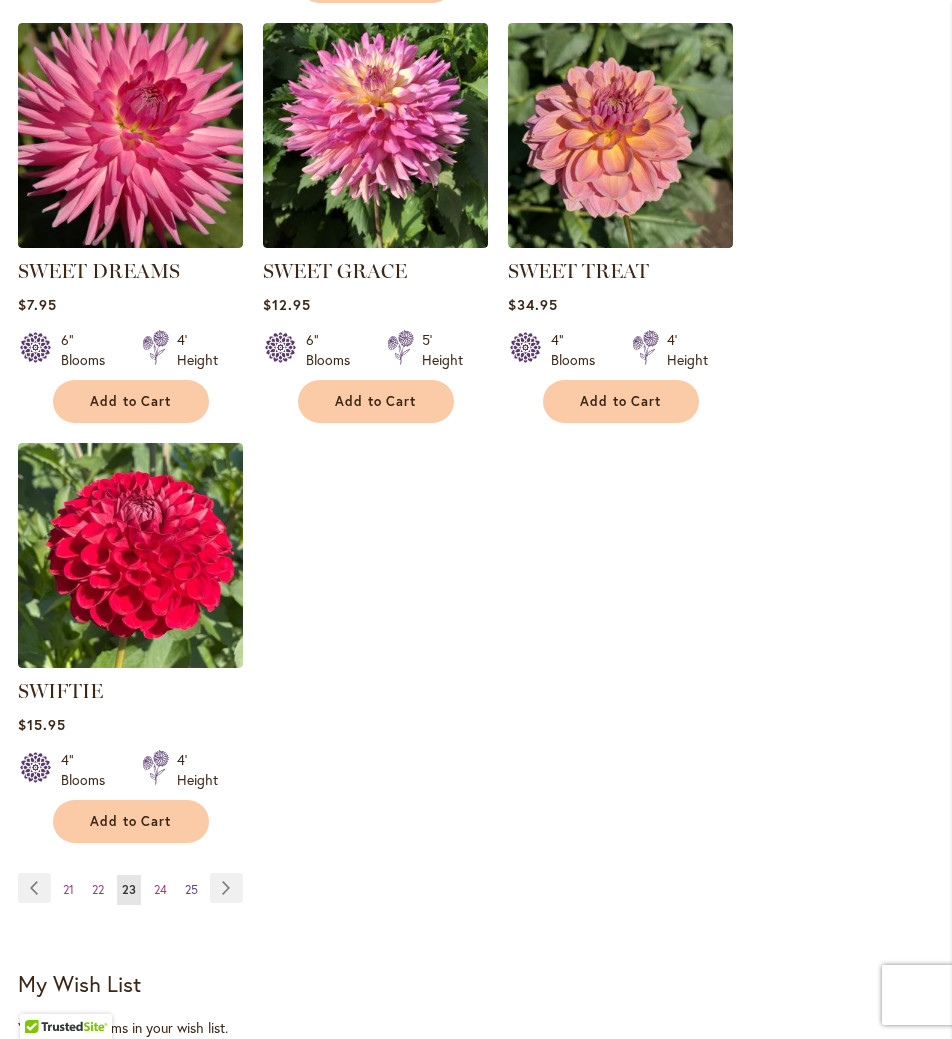click on "25" at bounding box center [191, 889] 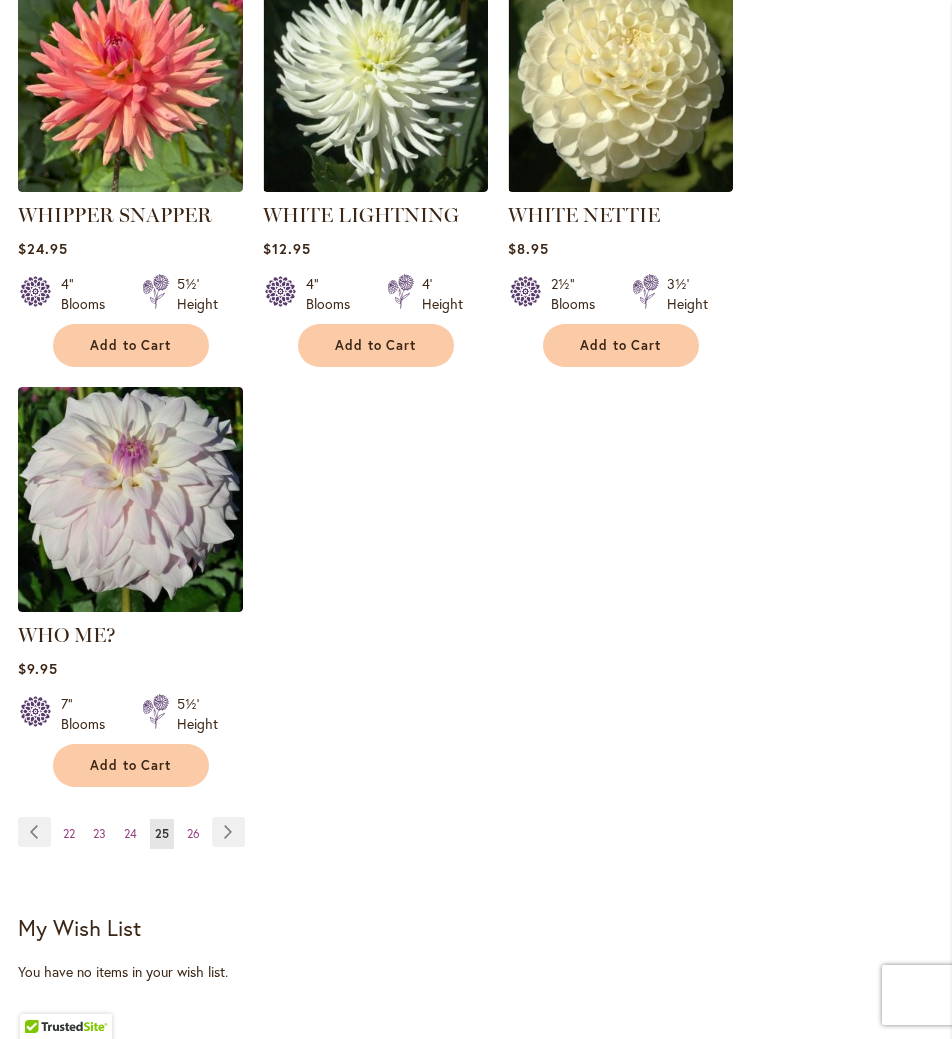 scroll, scrollTop: 2534, scrollLeft: 0, axis: vertical 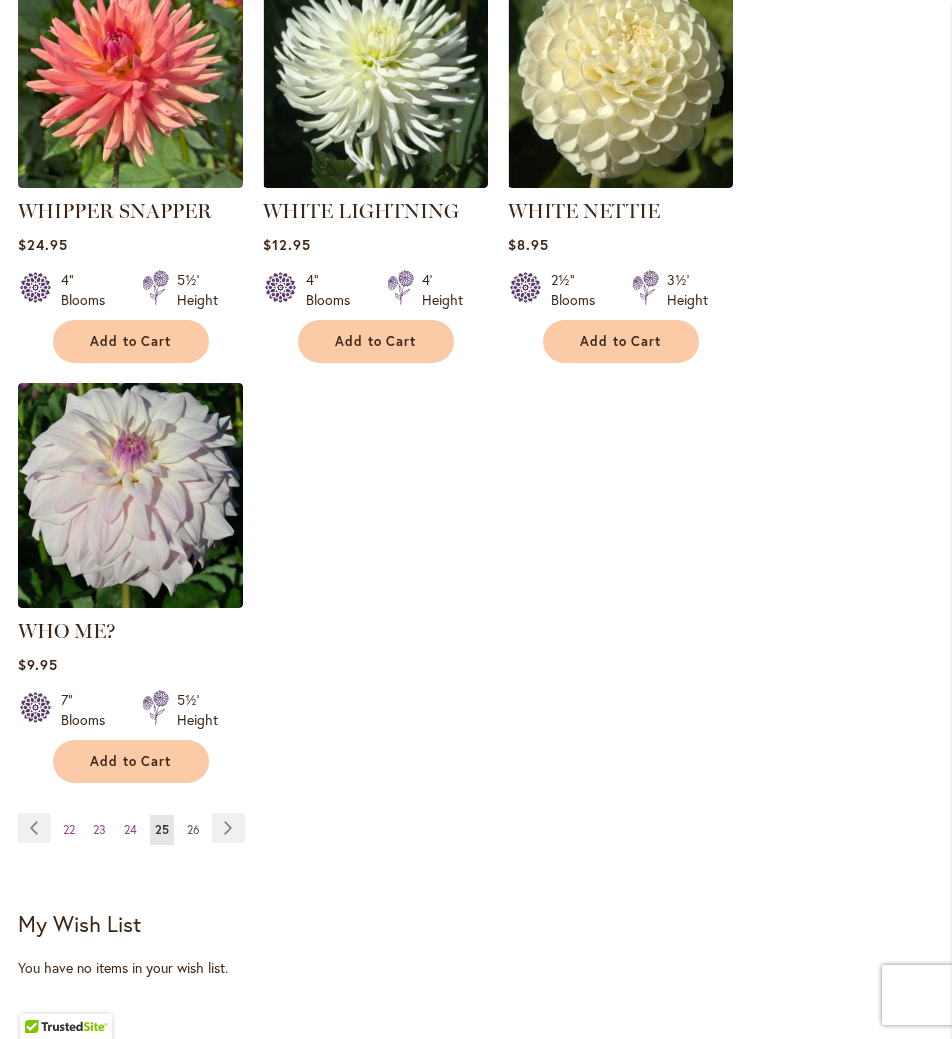 click on "26" at bounding box center [193, 829] 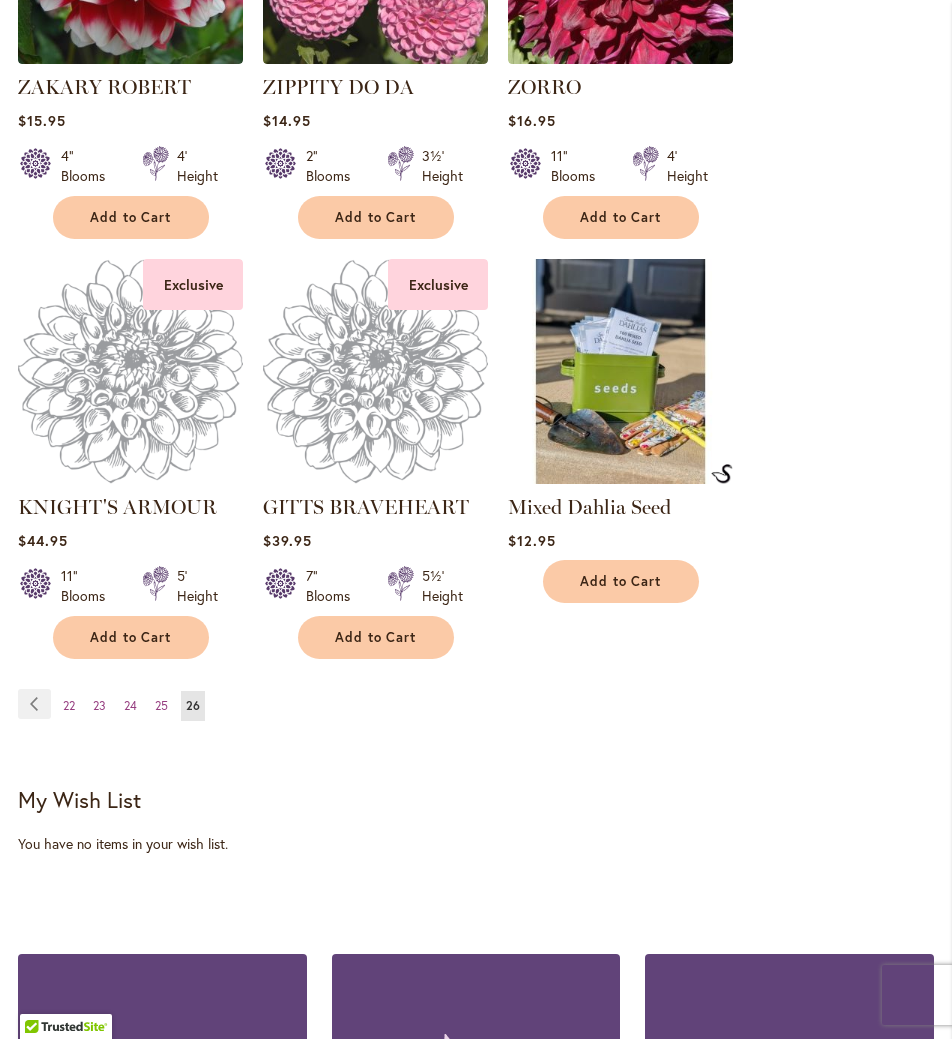 scroll, scrollTop: 1820, scrollLeft: 0, axis: vertical 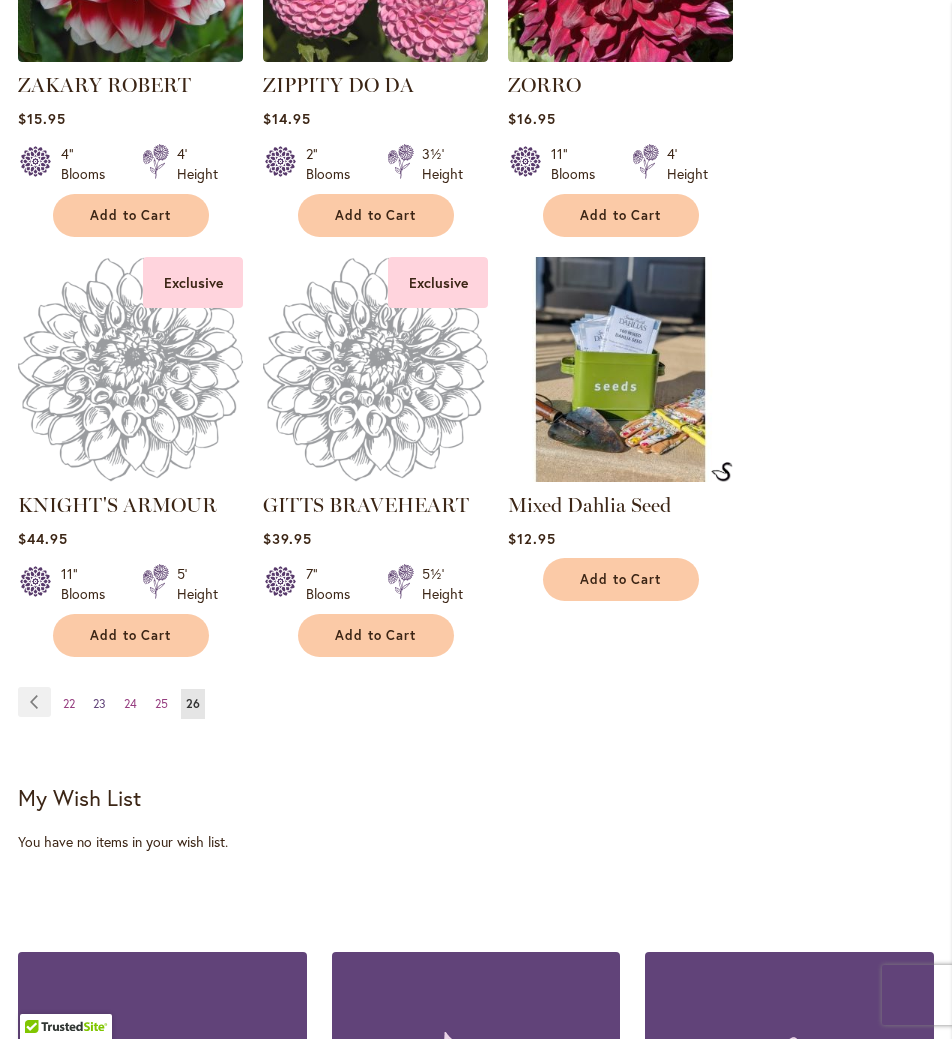 click on "23" at bounding box center (99, 703) 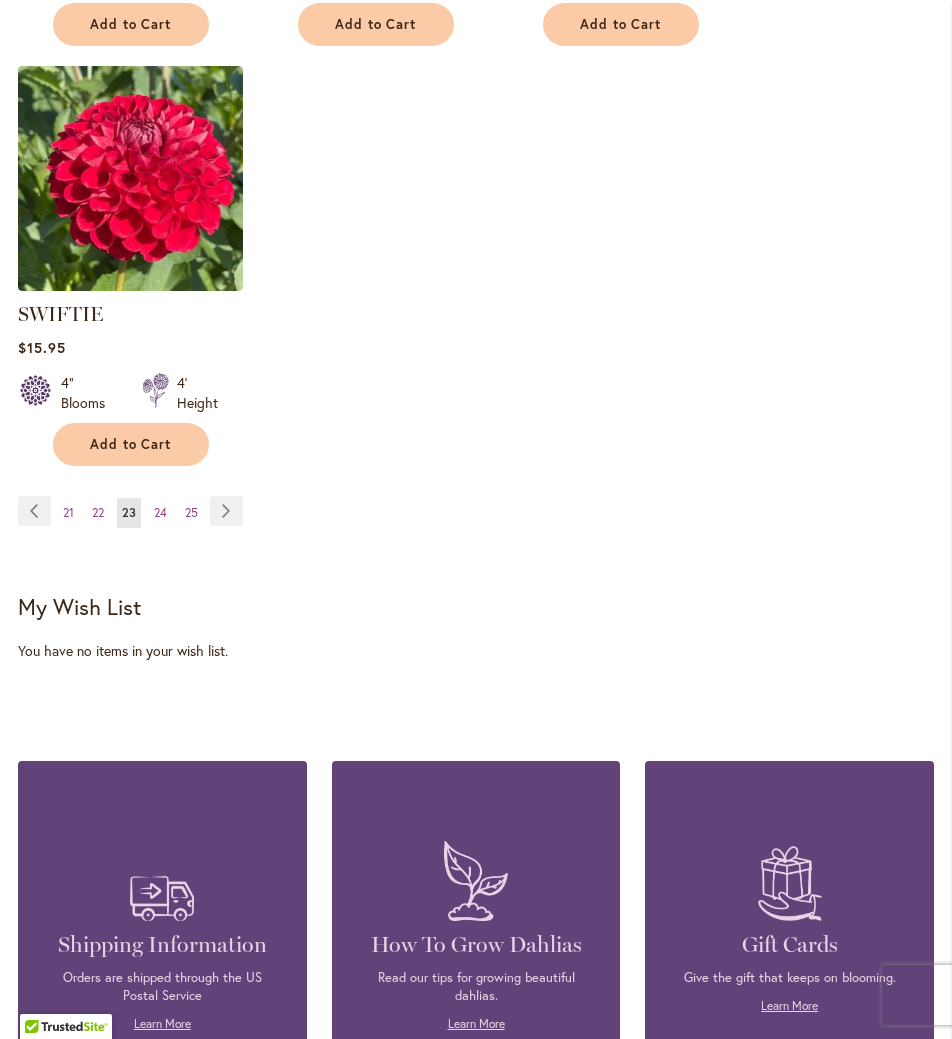 scroll, scrollTop: 2879, scrollLeft: 0, axis: vertical 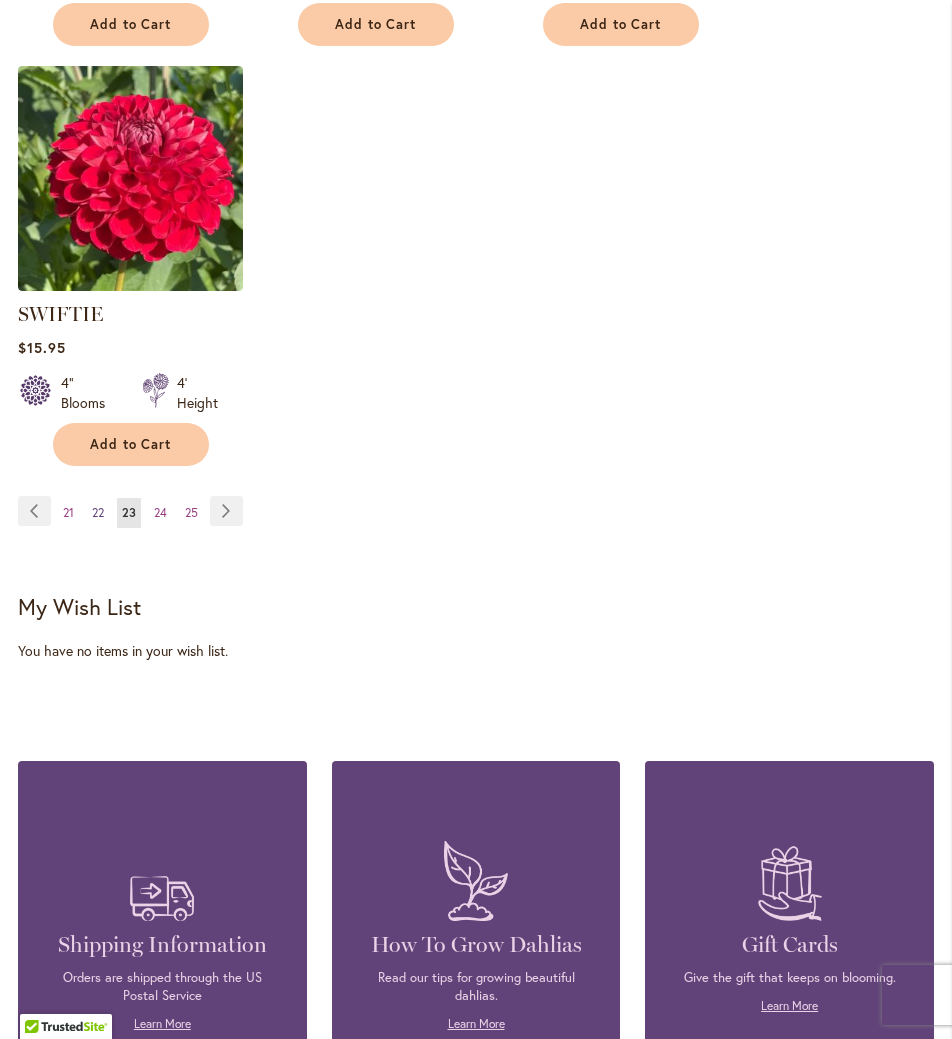 click on "22" at bounding box center [98, 512] 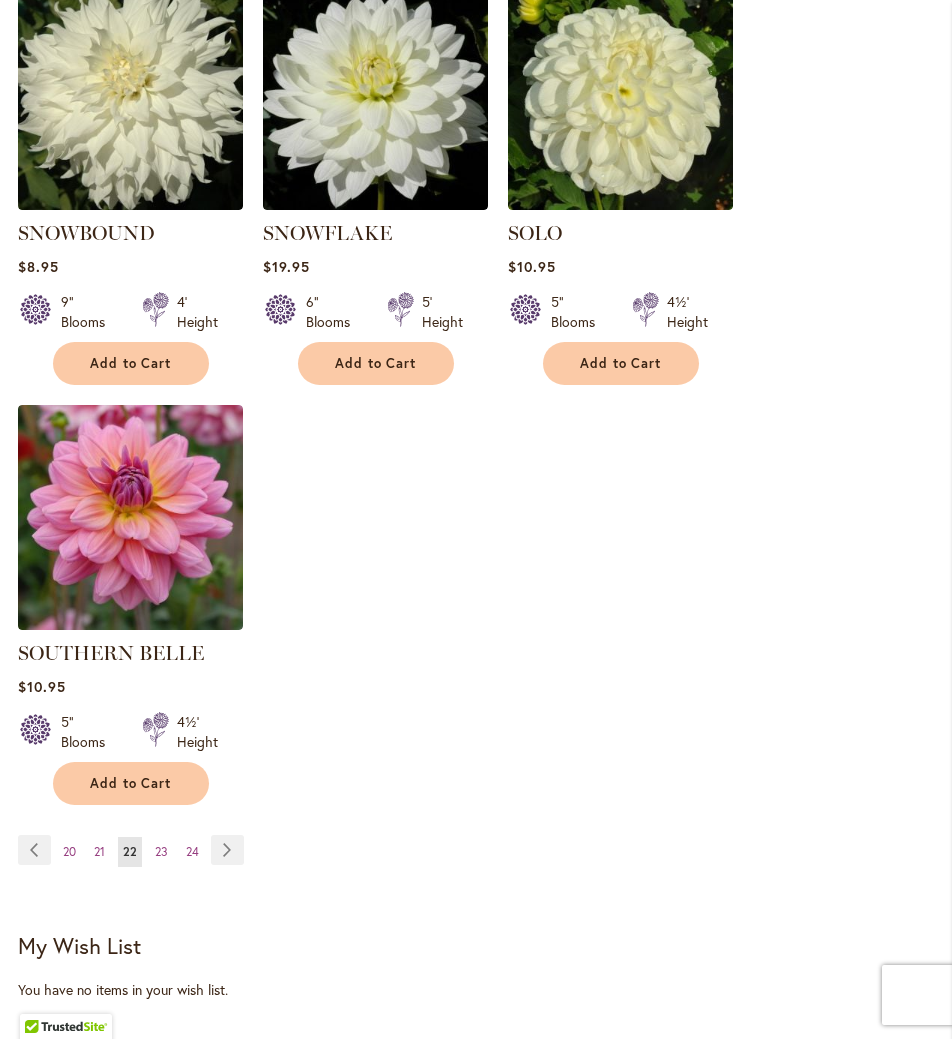 scroll, scrollTop: 2508, scrollLeft: 0, axis: vertical 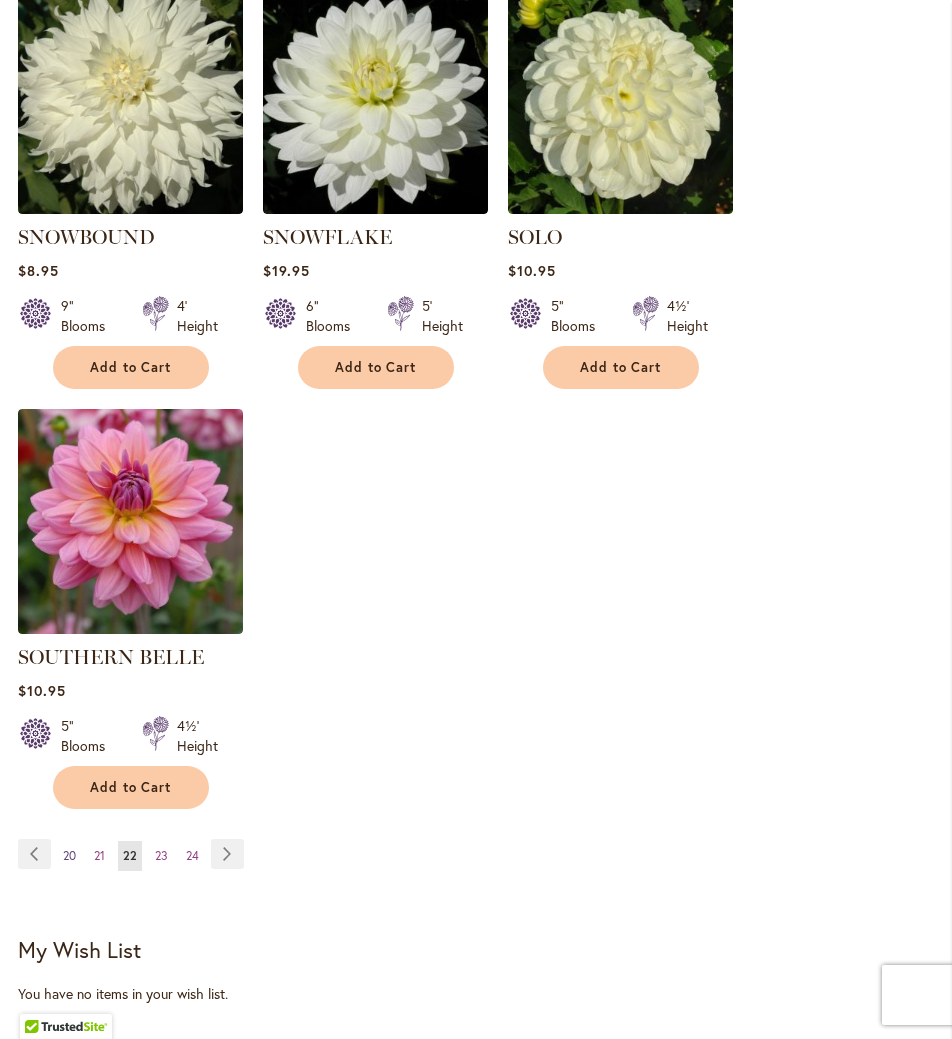 click on "20" at bounding box center (69, 855) 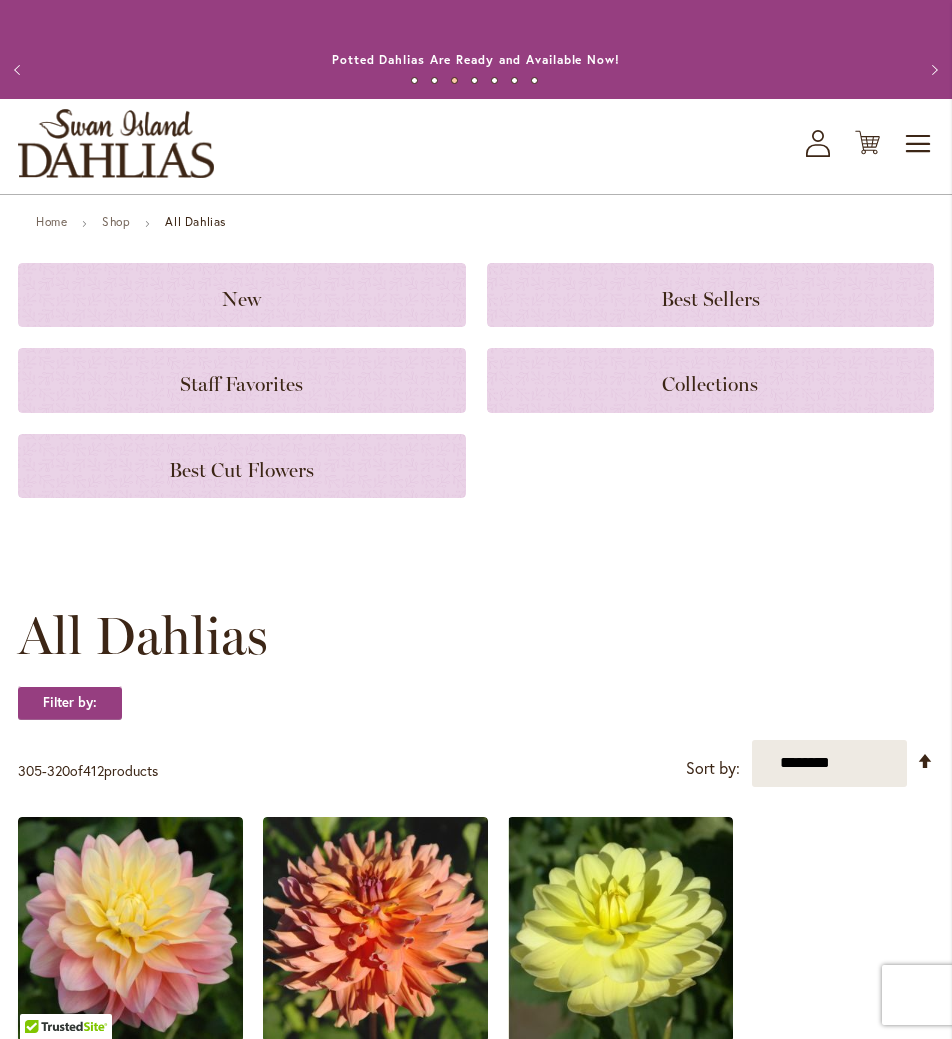 scroll, scrollTop: 0, scrollLeft: 0, axis: both 